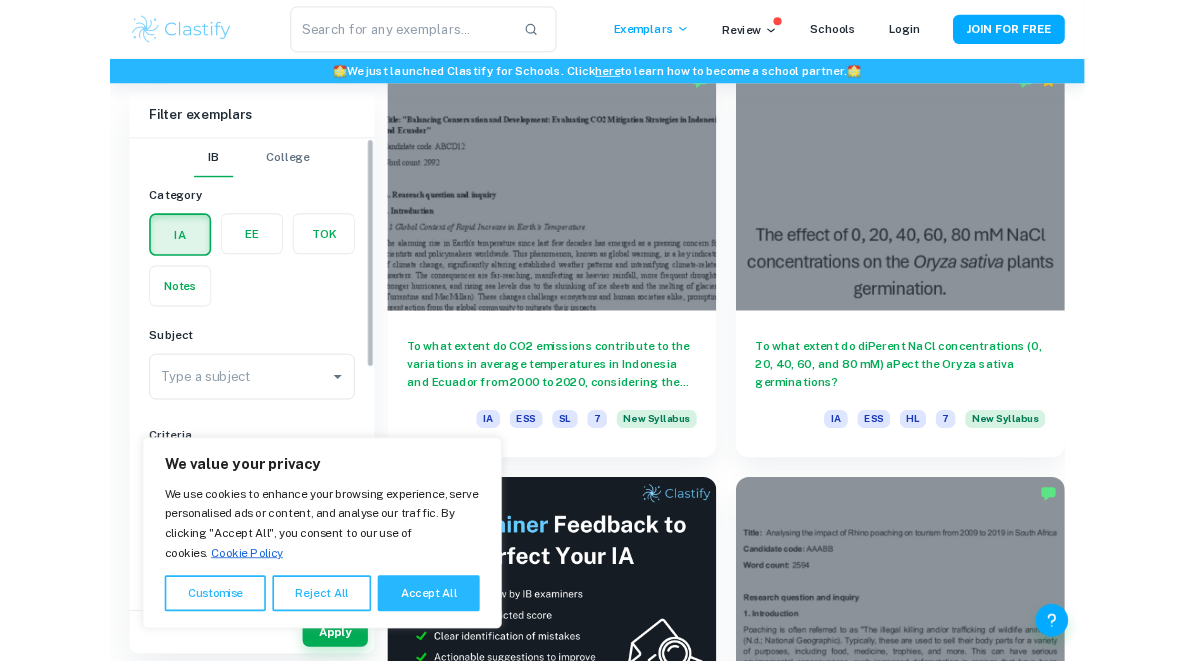 scroll, scrollTop: 664, scrollLeft: 0, axis: vertical 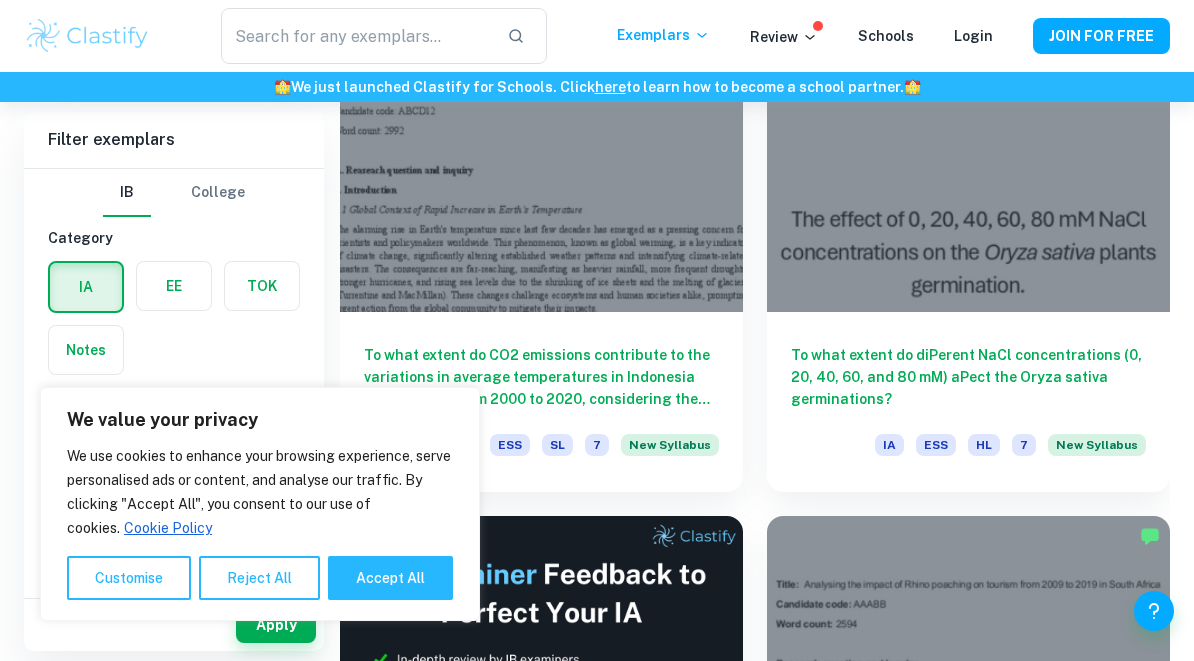 click on "Reject All" at bounding box center [259, 578] 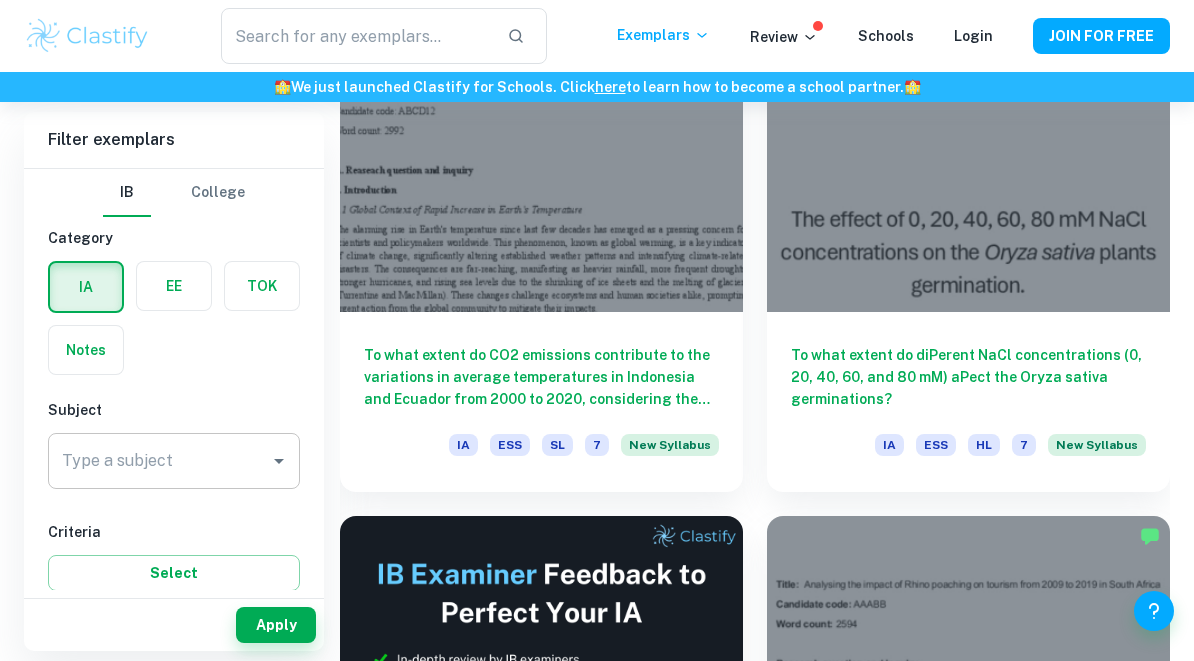 click on "Type a subject" at bounding box center [159, 461] 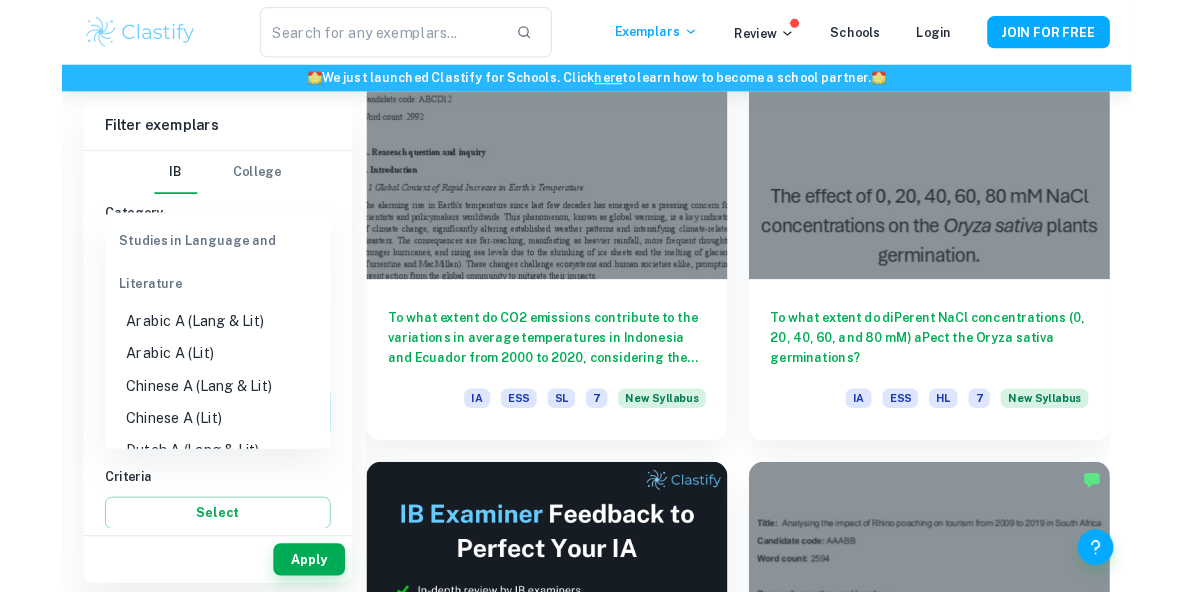scroll, scrollTop: 664, scrollLeft: 0, axis: vertical 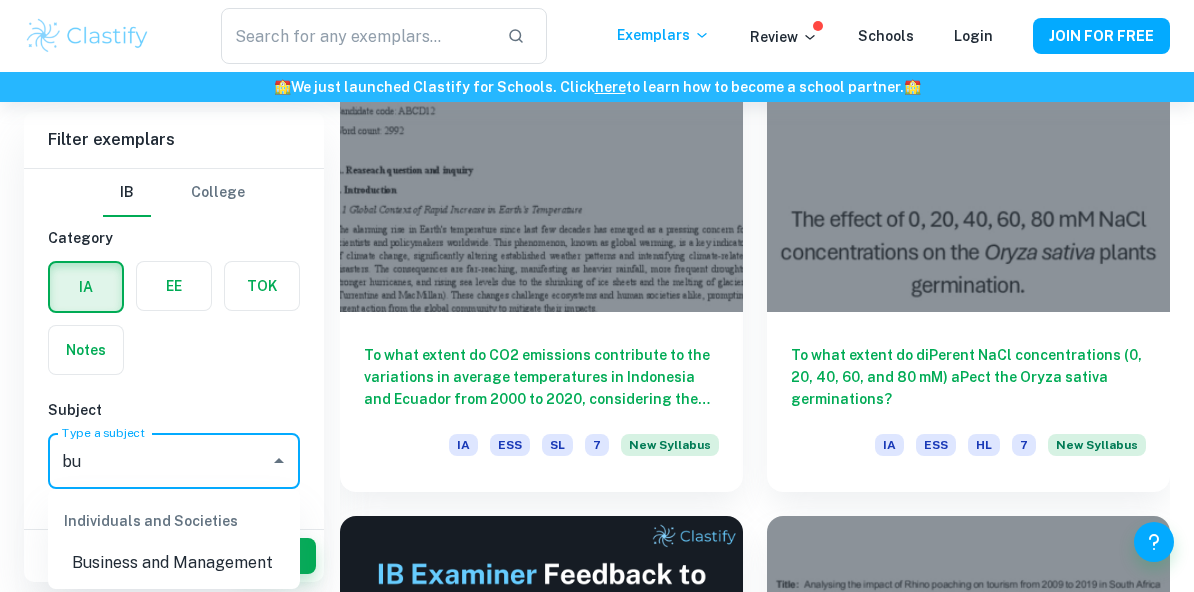 click on "Business and Management" at bounding box center (174, 563) 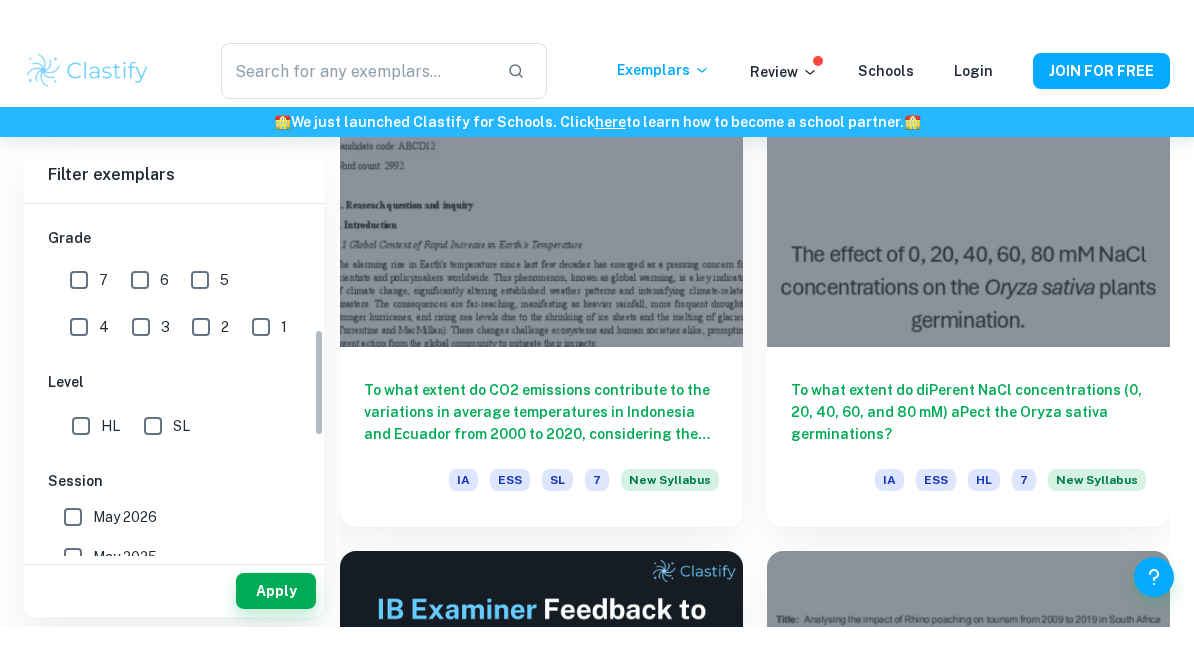 scroll, scrollTop: 427, scrollLeft: 0, axis: vertical 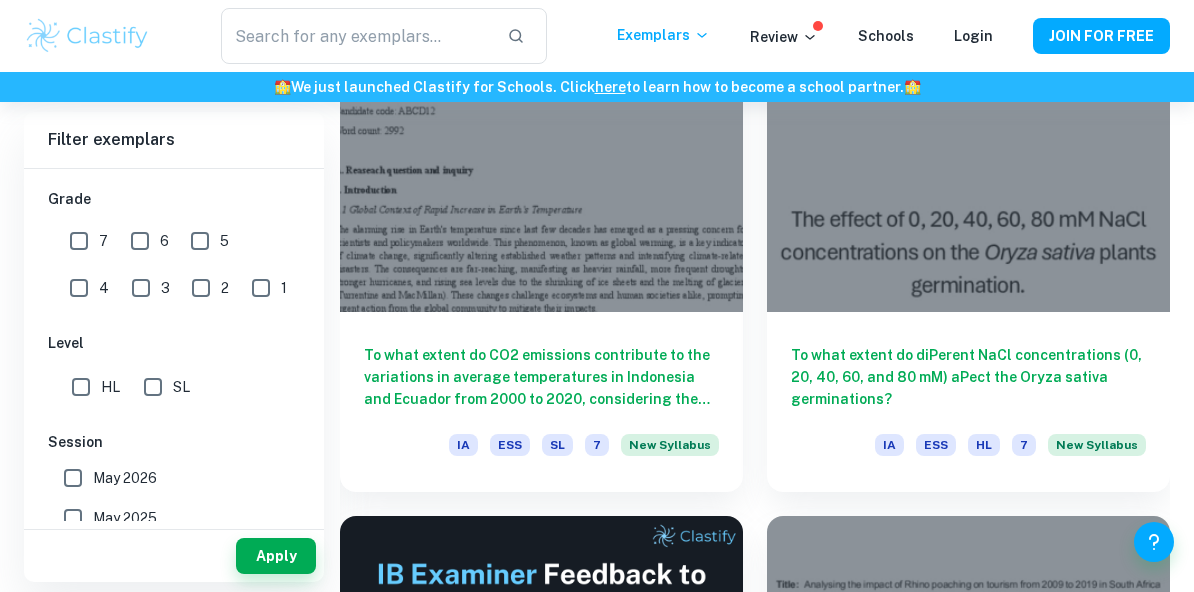 click on "HL" at bounding box center (81, 387) 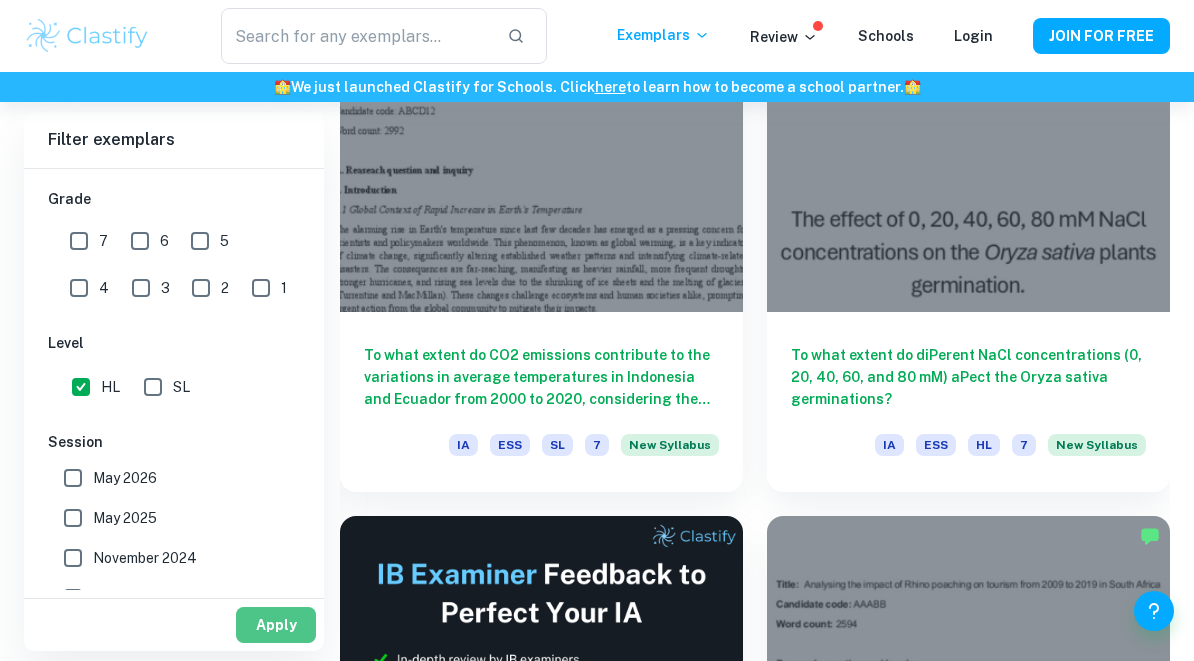click on "Apply" at bounding box center [276, 625] 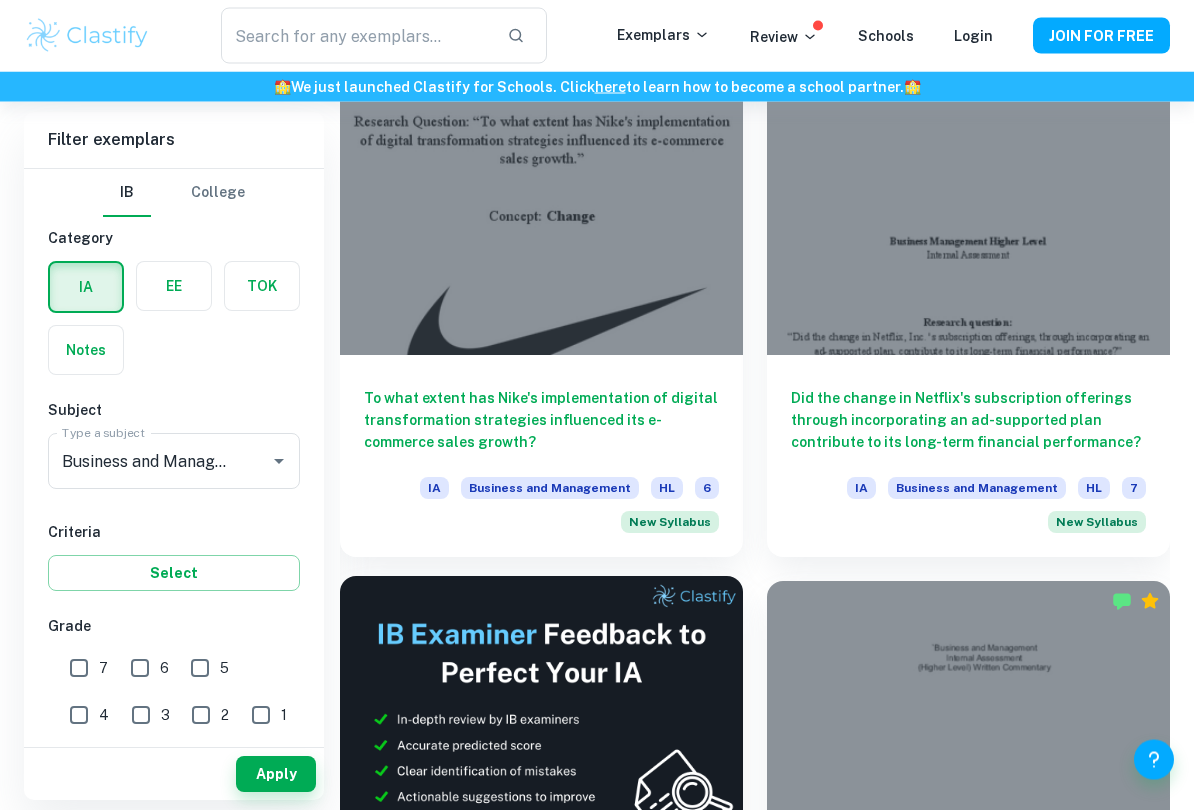 scroll, scrollTop: 620, scrollLeft: 0, axis: vertical 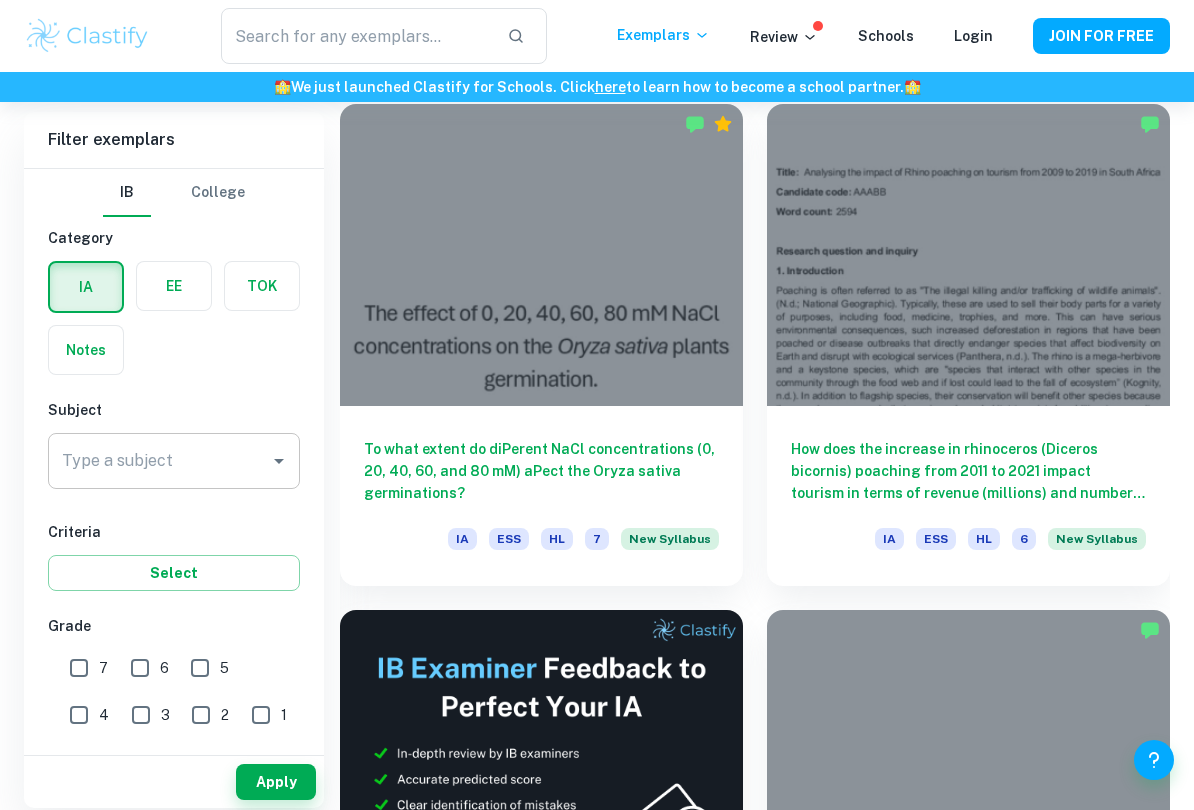 click on "Type a subject" at bounding box center (174, 461) 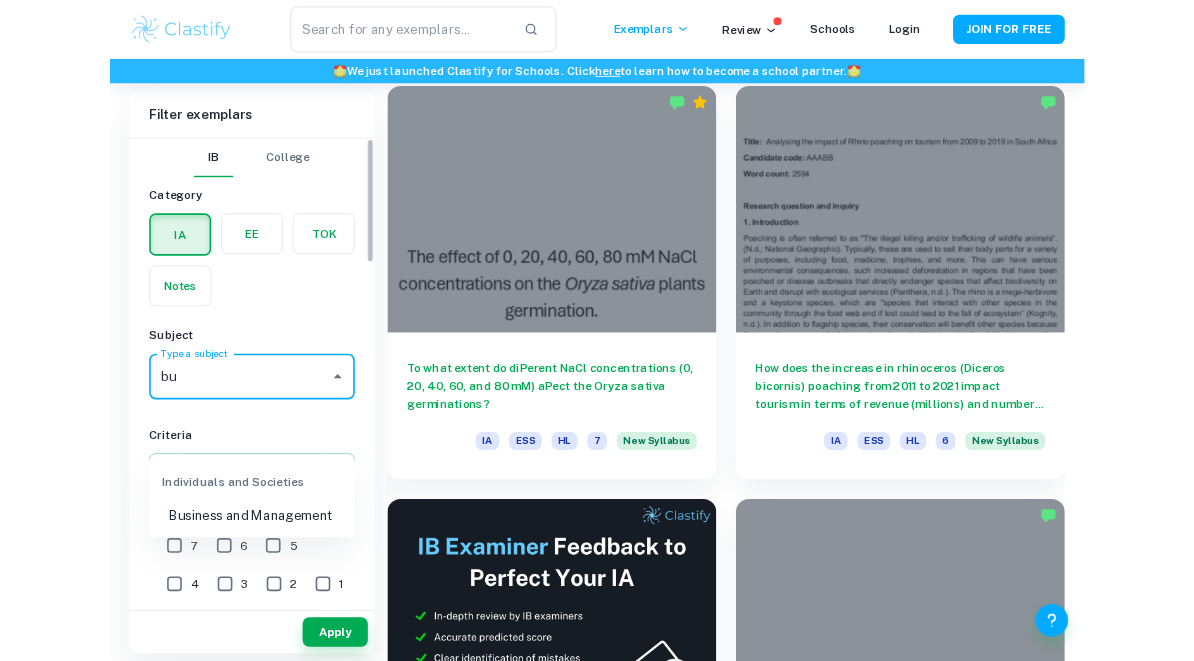 scroll, scrollTop: 638, scrollLeft: 0, axis: vertical 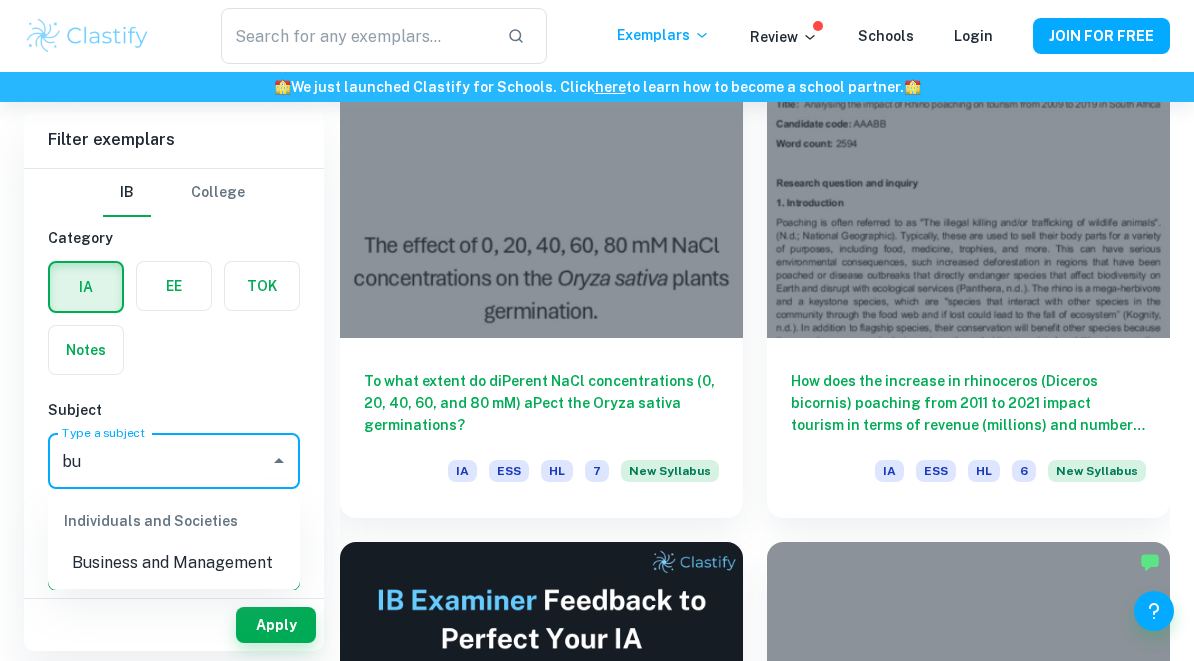 click on "Business and Management" at bounding box center (174, 563) 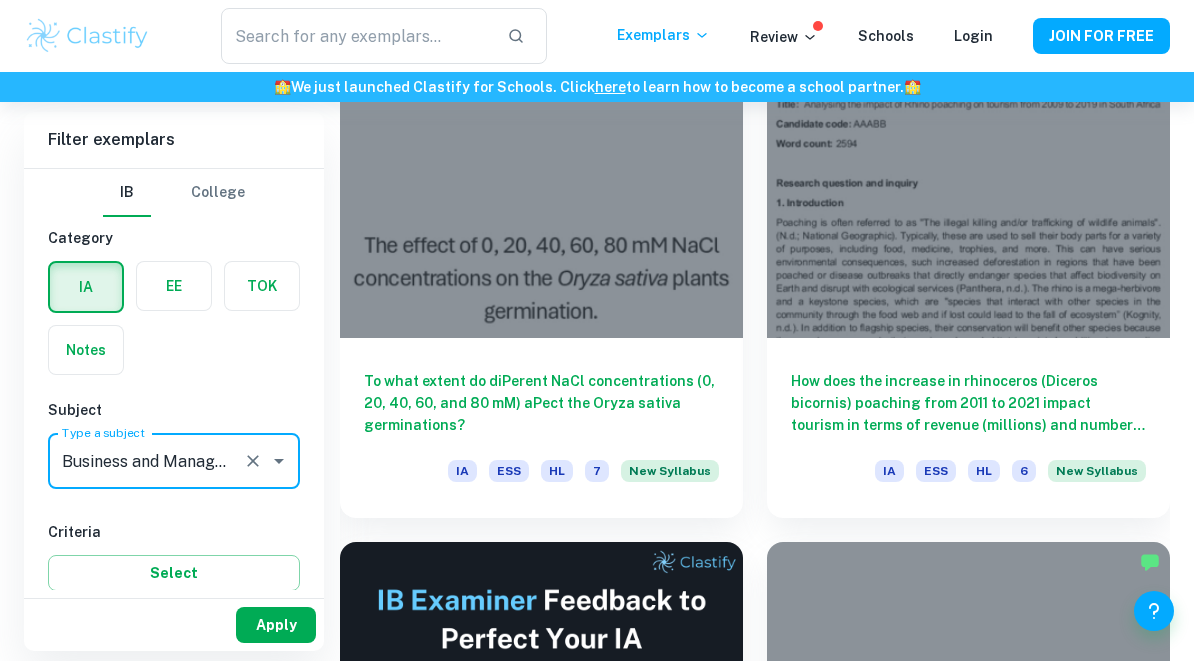 click on "Apply" at bounding box center [276, 625] 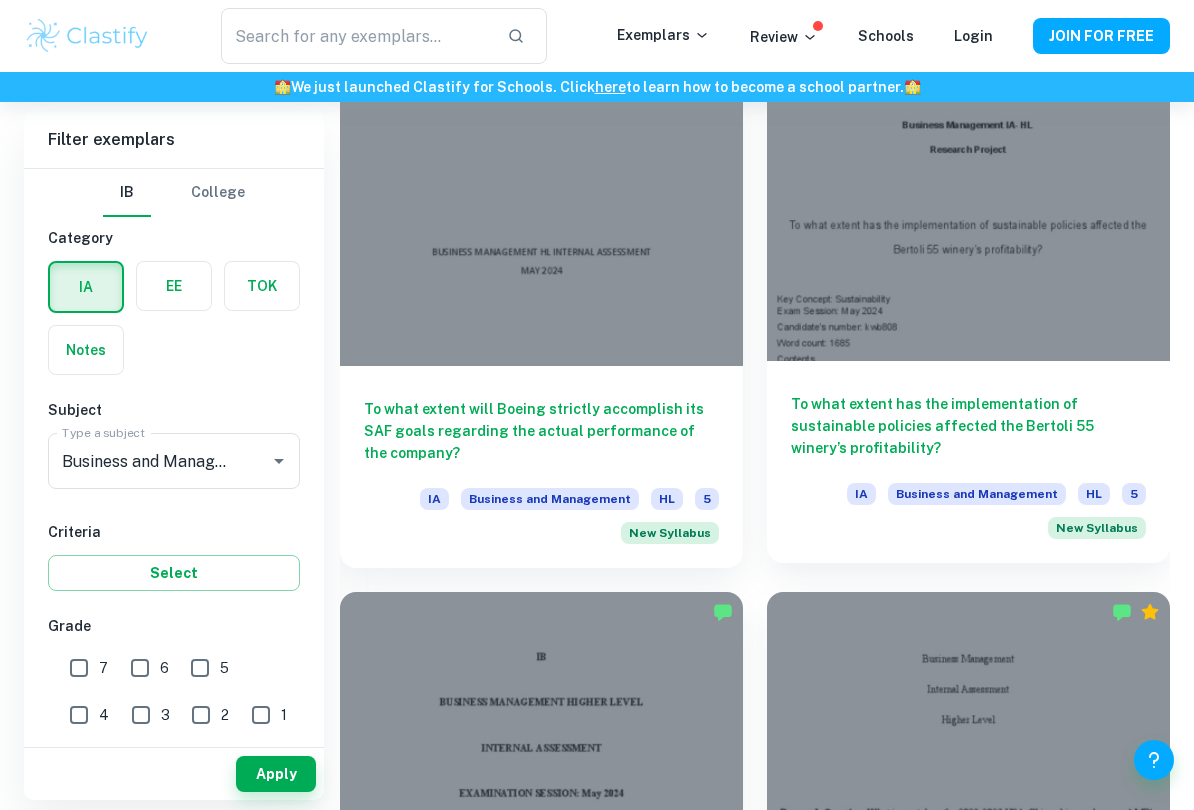 scroll, scrollTop: 3783, scrollLeft: 0, axis: vertical 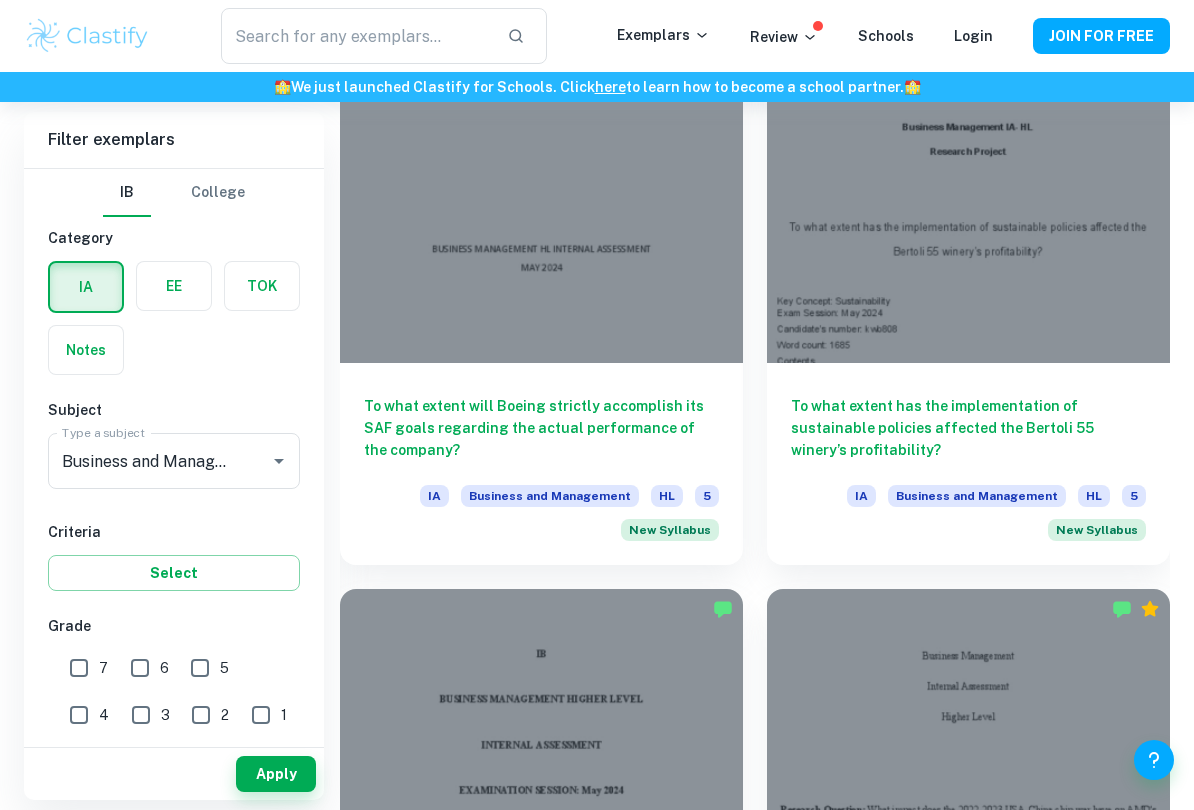 click on "7" at bounding box center [79, 668] 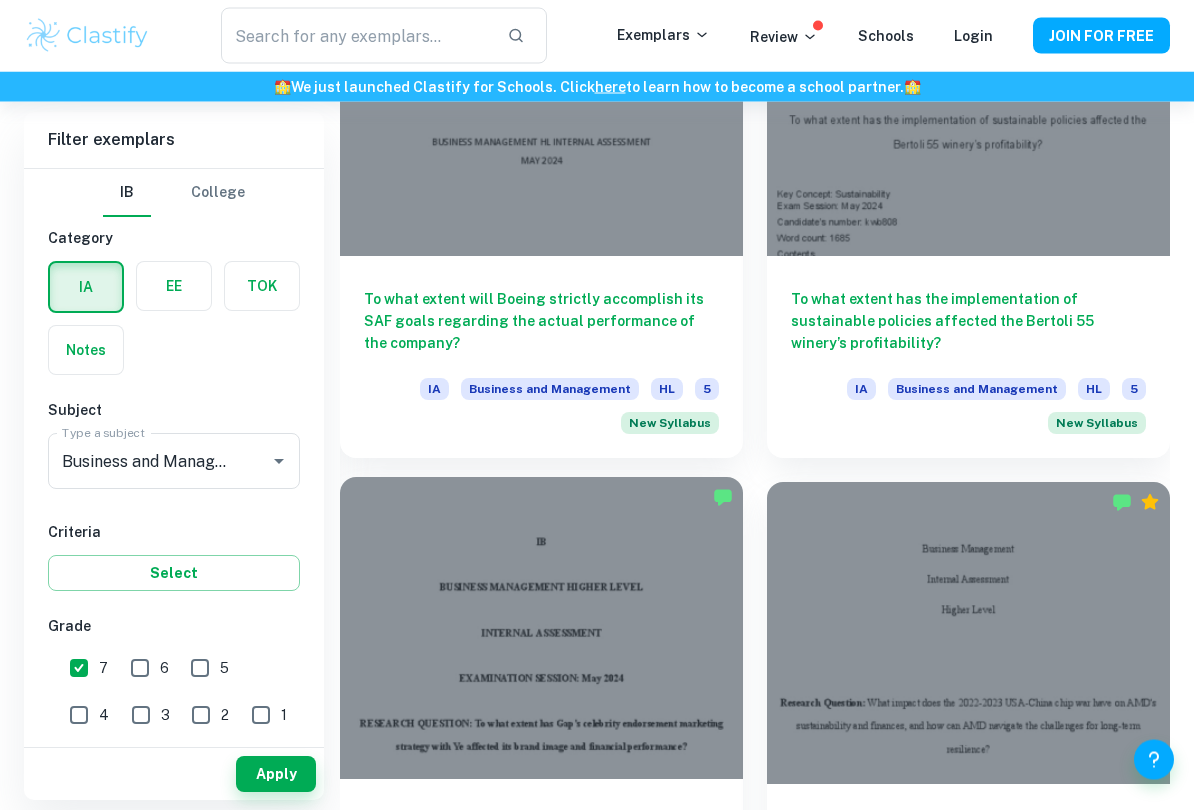scroll, scrollTop: 3928, scrollLeft: 0, axis: vertical 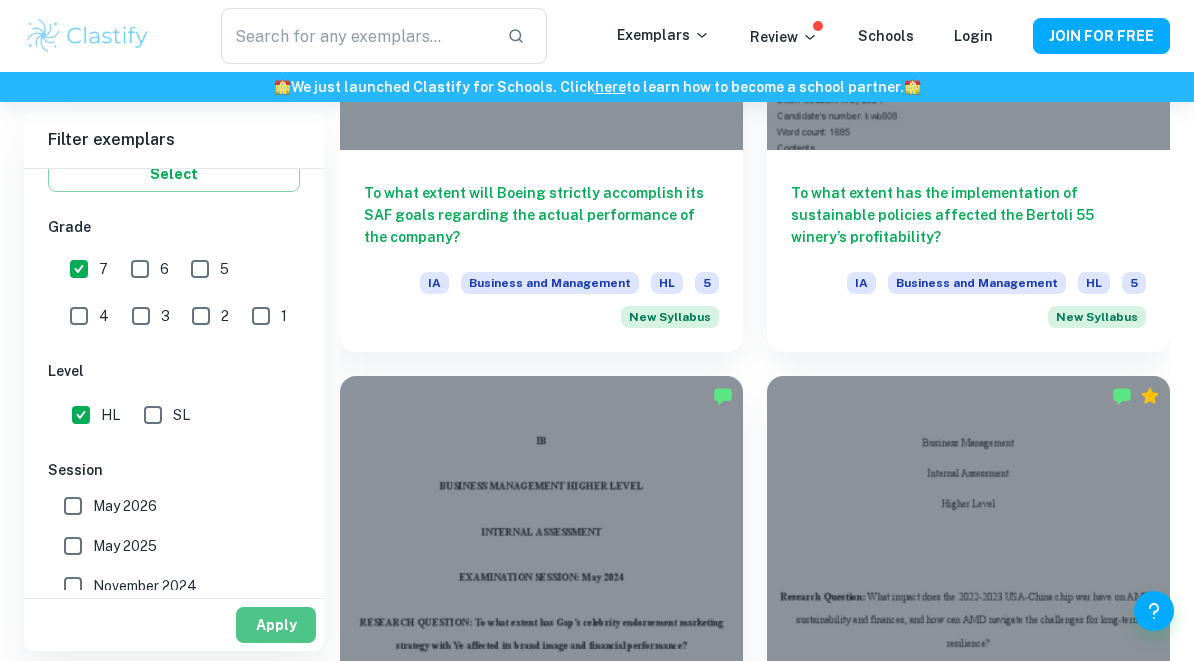 click on "Apply" at bounding box center [276, 625] 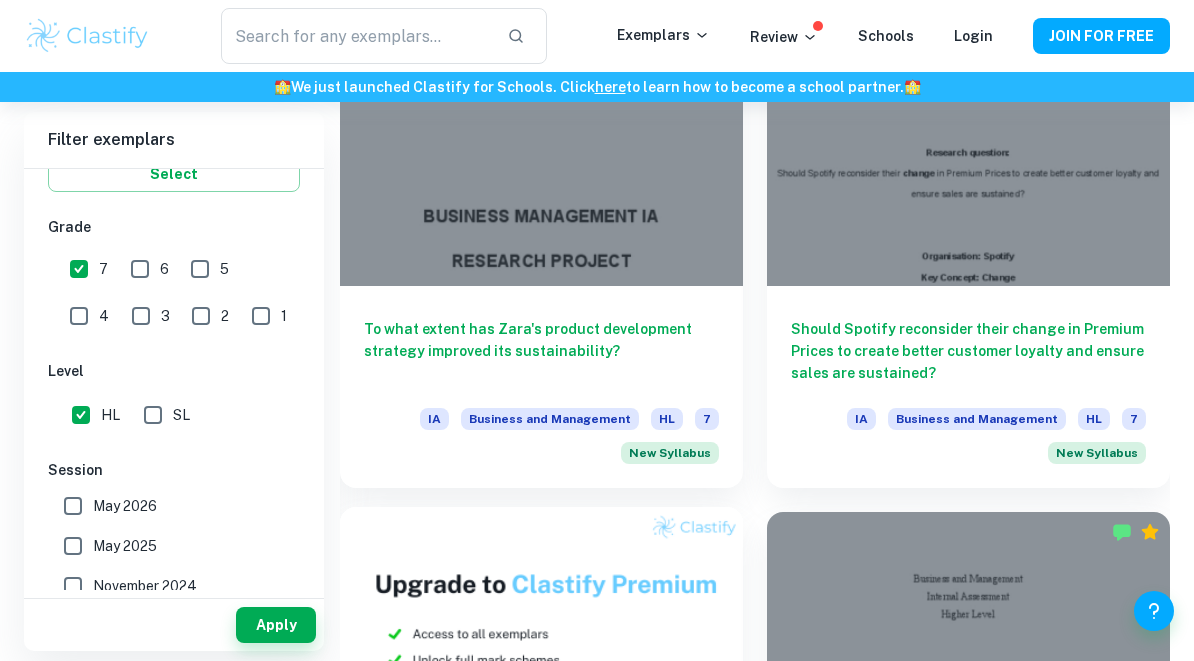 scroll, scrollTop: 1690, scrollLeft: 0, axis: vertical 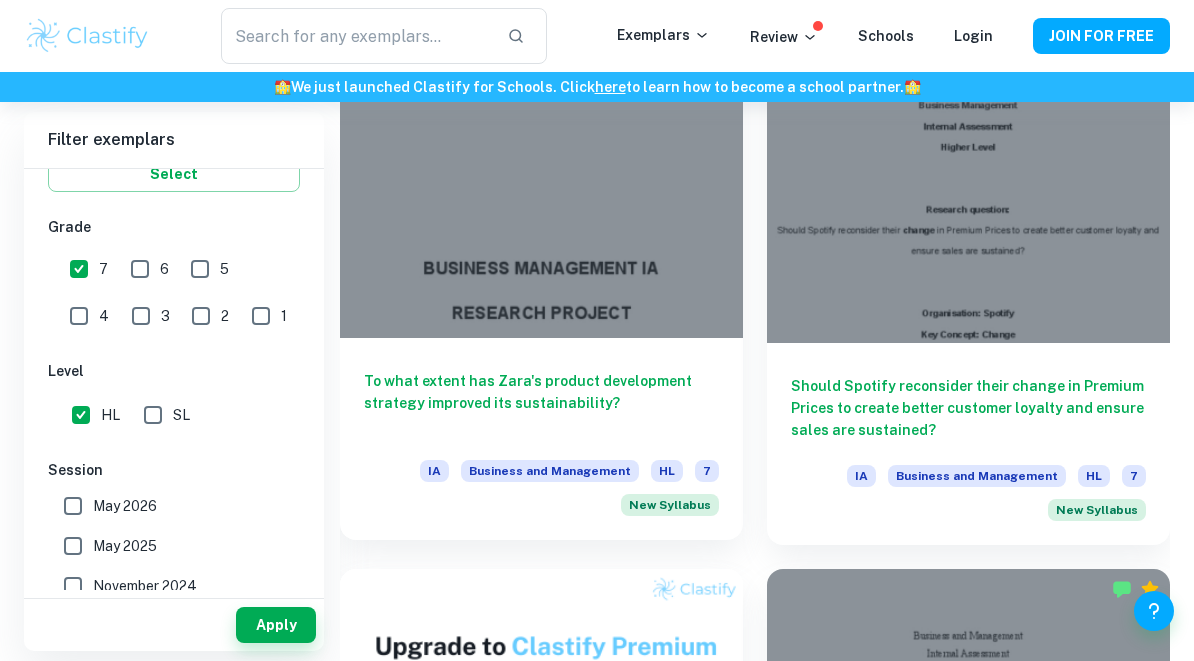click at bounding box center (541, 187) 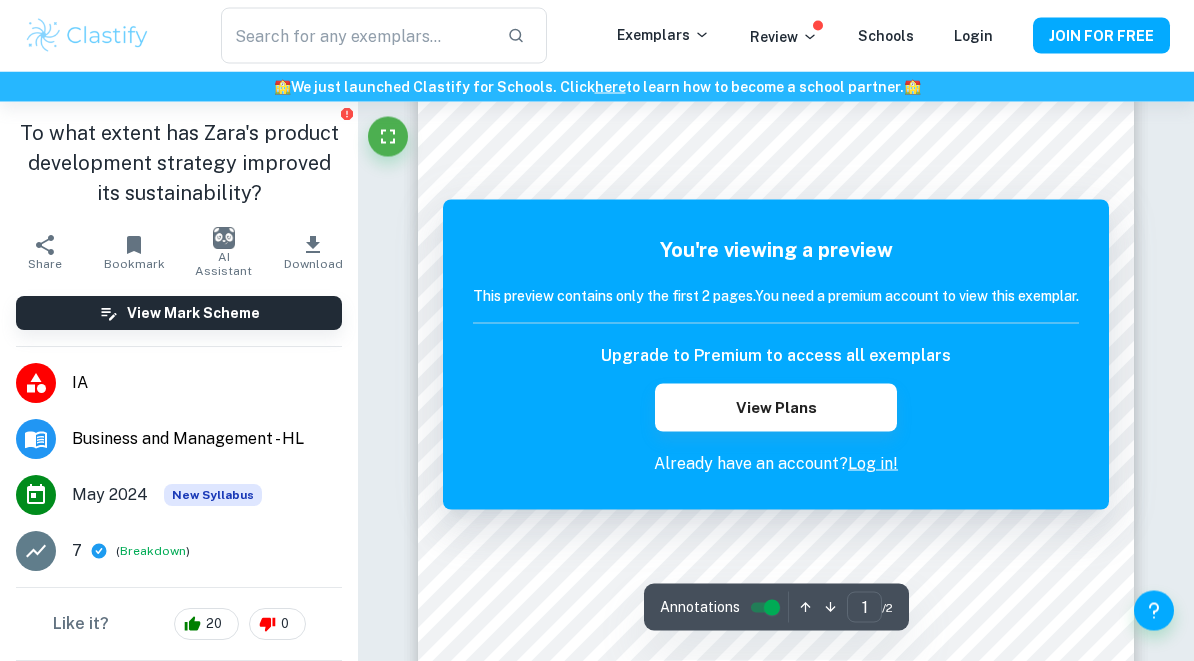 scroll, scrollTop: 69, scrollLeft: 0, axis: vertical 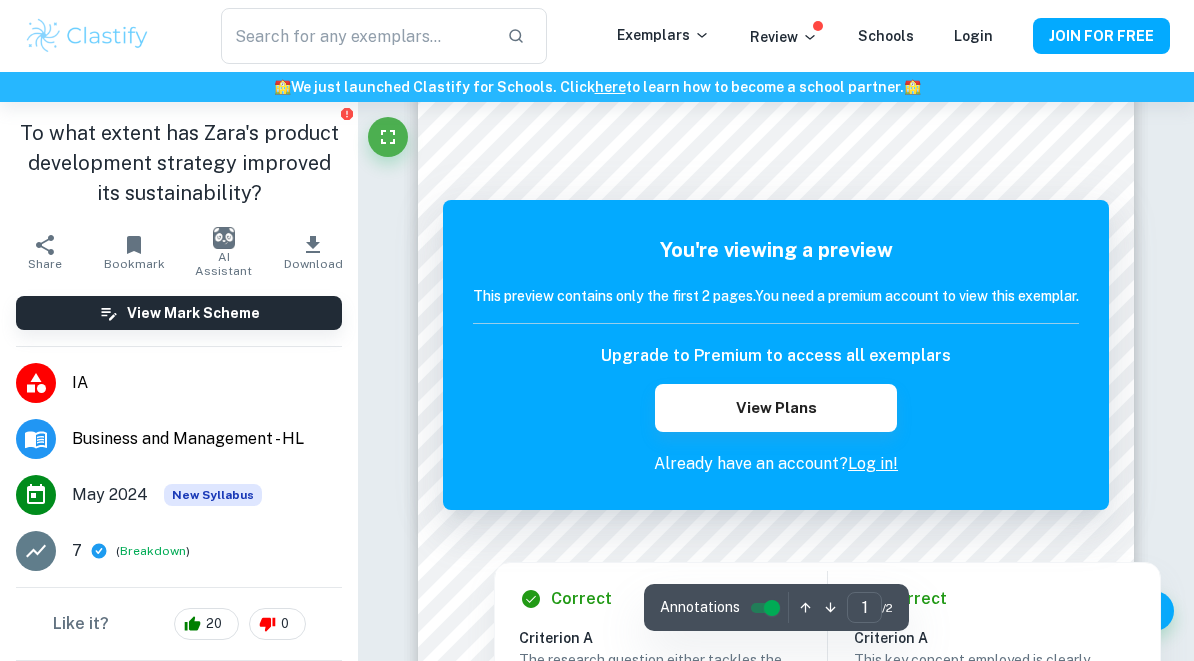 click on "Log in!" at bounding box center (873, 463) 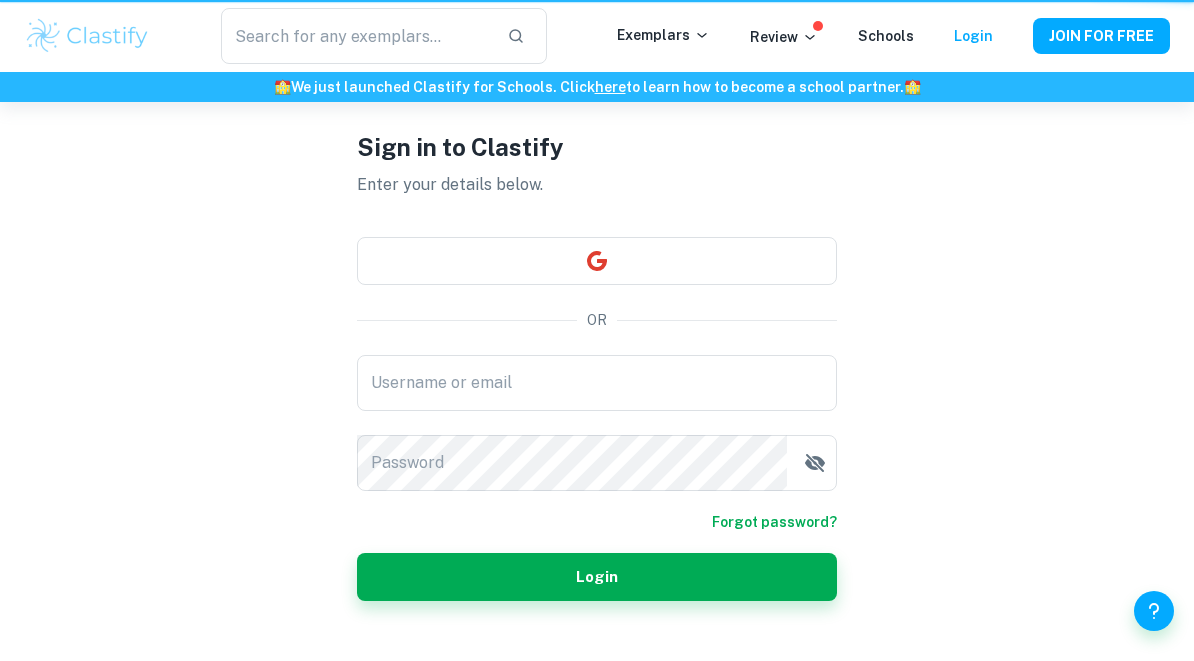 scroll, scrollTop: 0, scrollLeft: 0, axis: both 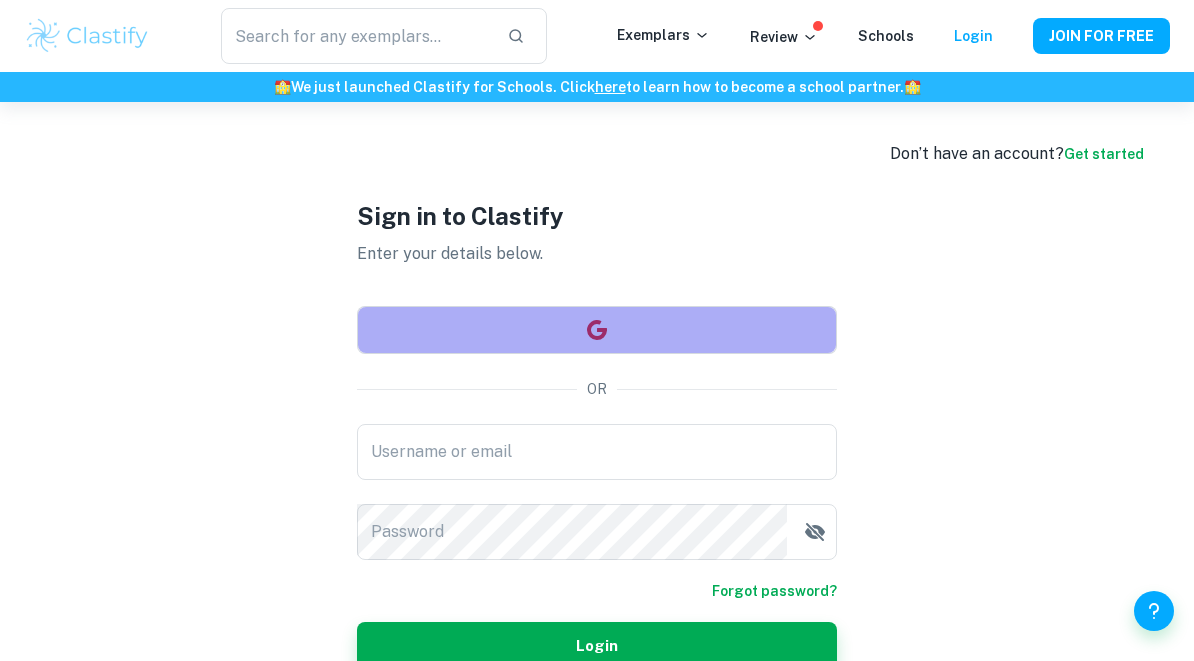 click at bounding box center (597, 330) 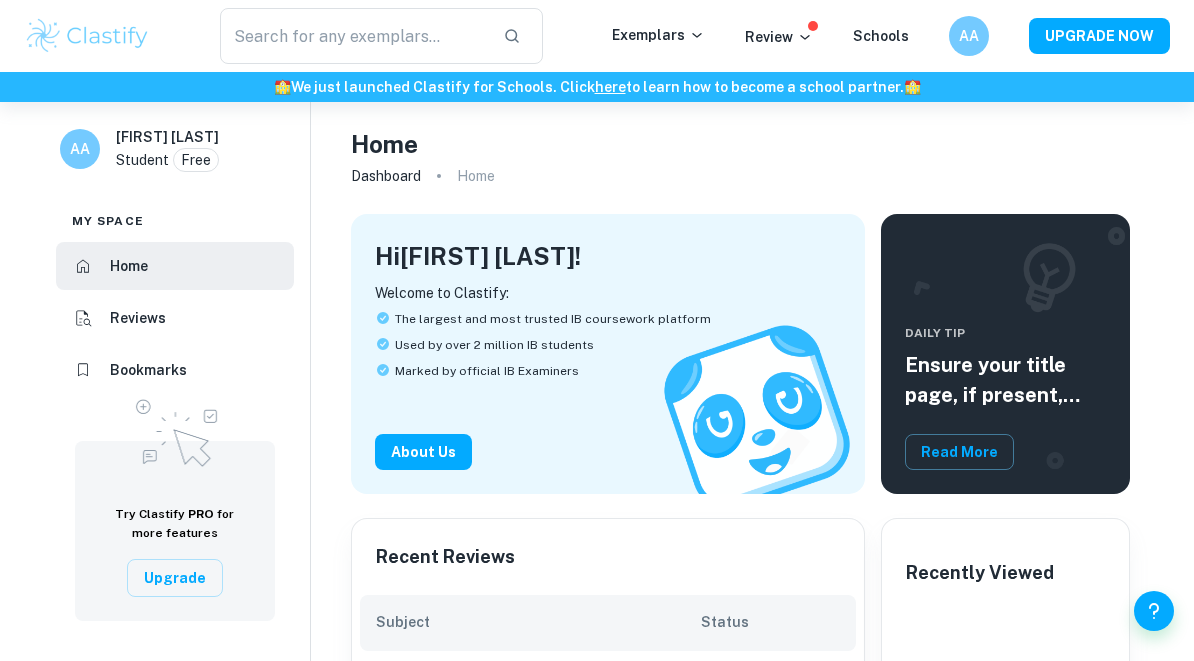 scroll, scrollTop: 0, scrollLeft: 0, axis: both 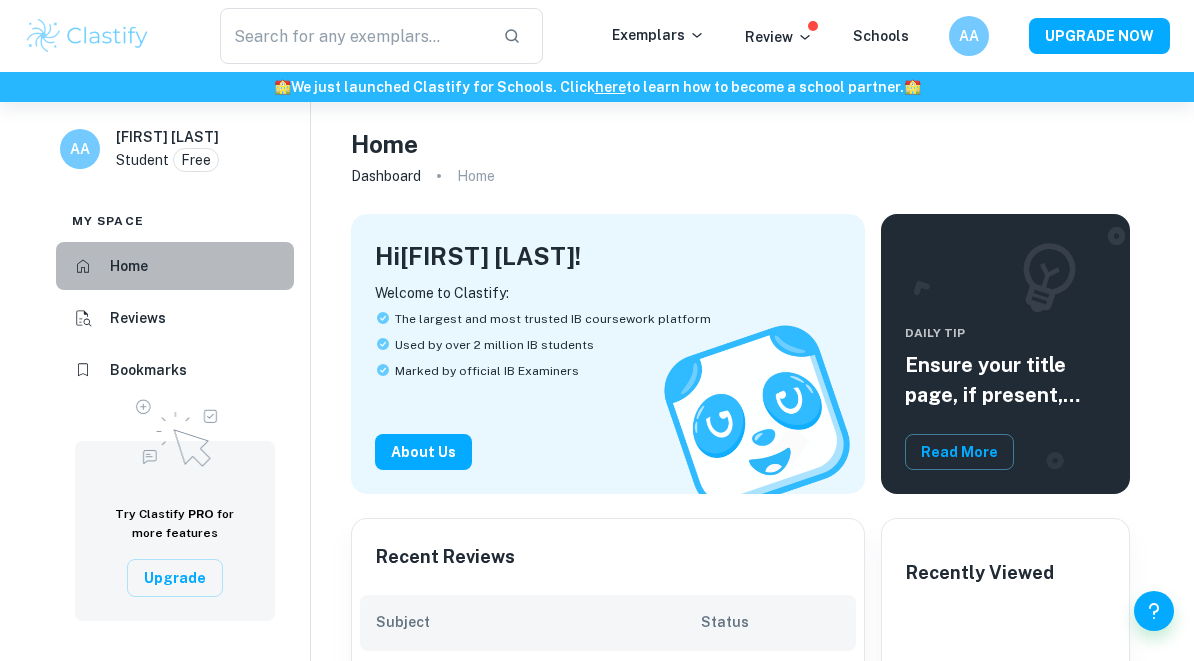click on "Home" at bounding box center [129, 266] 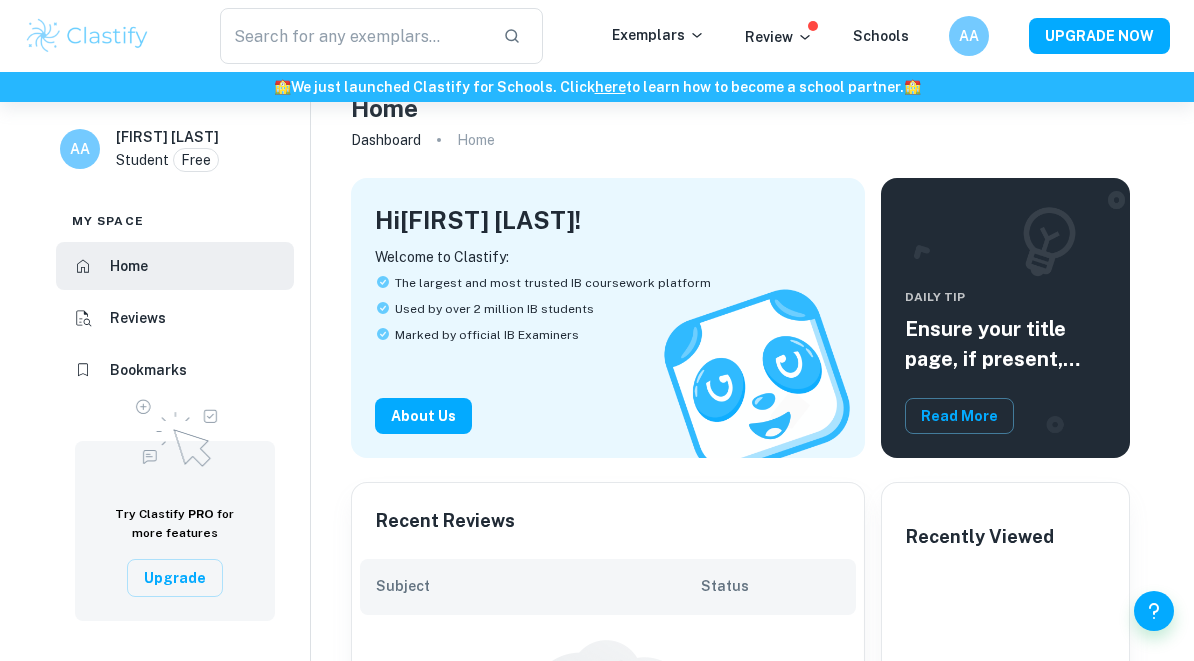 scroll, scrollTop: 23, scrollLeft: 0, axis: vertical 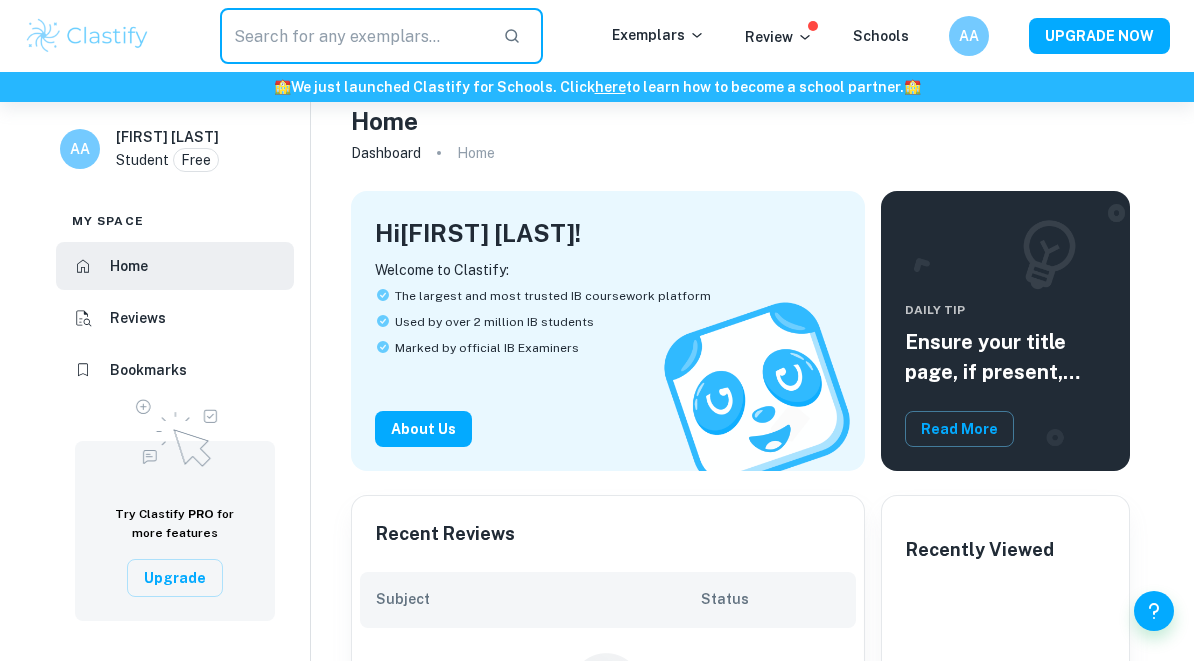 click at bounding box center [353, 36] 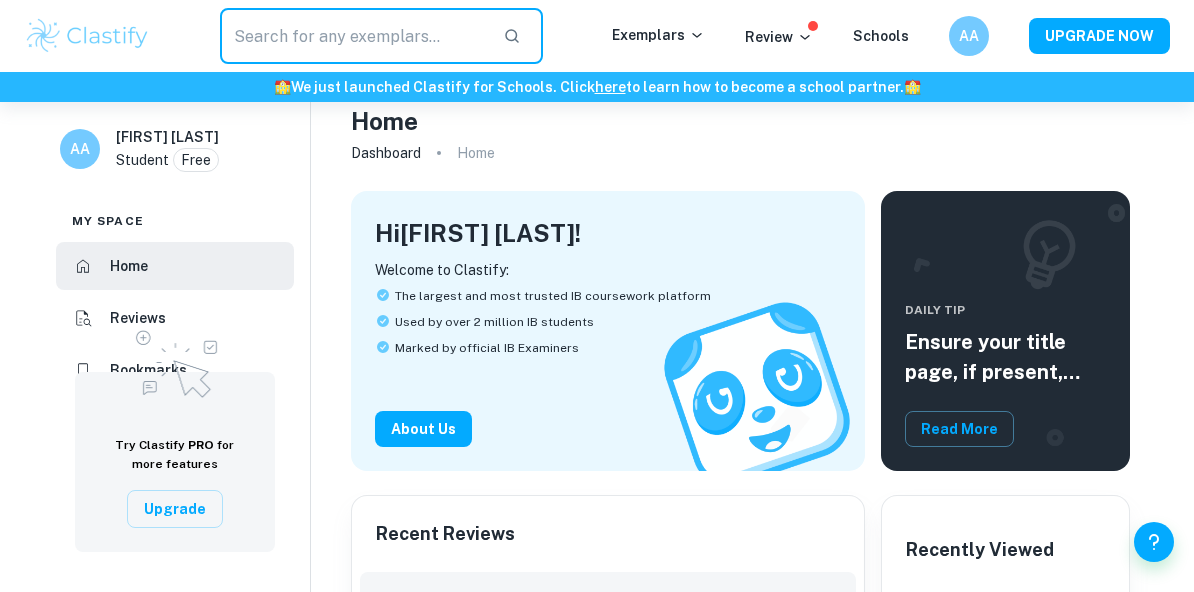 click on "Exemplars" at bounding box center (678, 36) 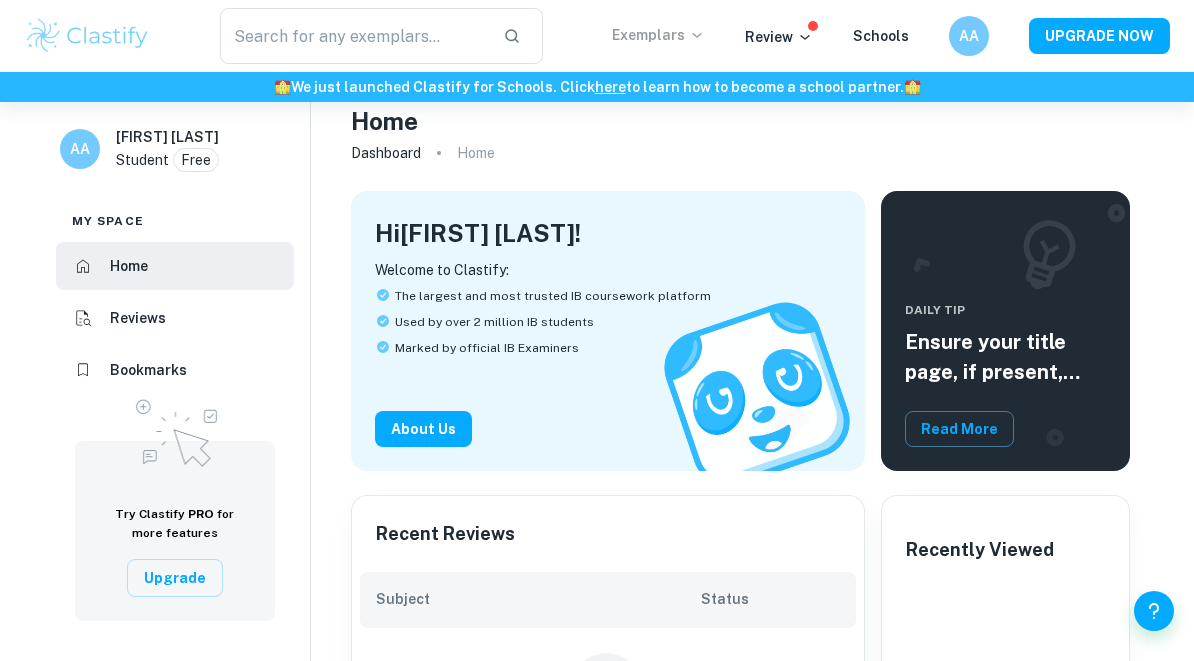 click on "Exemplars" at bounding box center [658, 35] 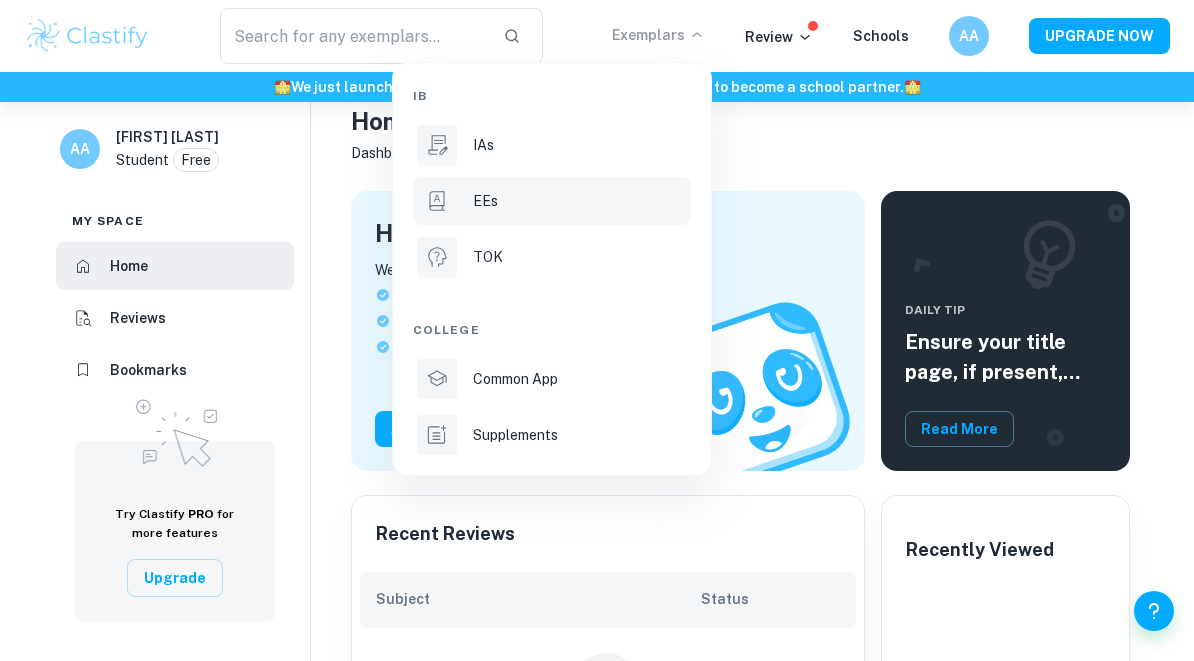 drag, startPoint x: 527, startPoint y: 158, endPoint x: 527, endPoint y: 181, distance: 23 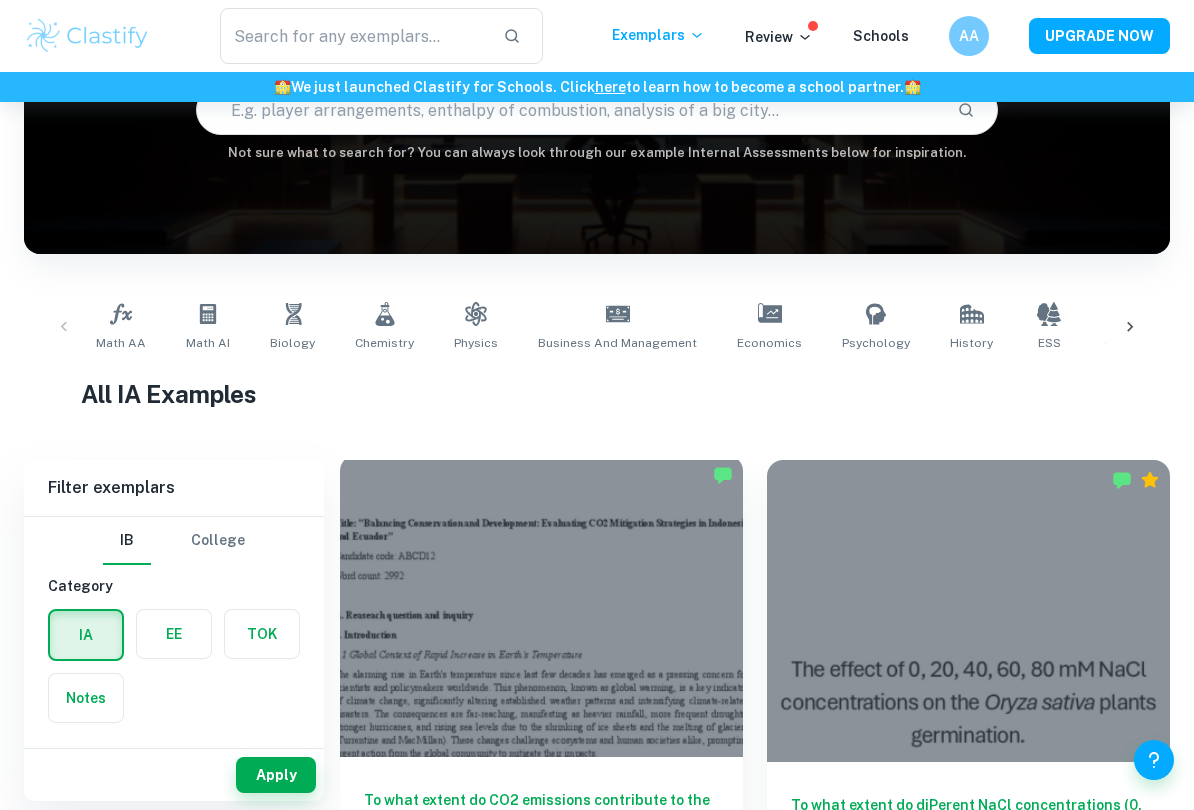 scroll, scrollTop: 215, scrollLeft: 0, axis: vertical 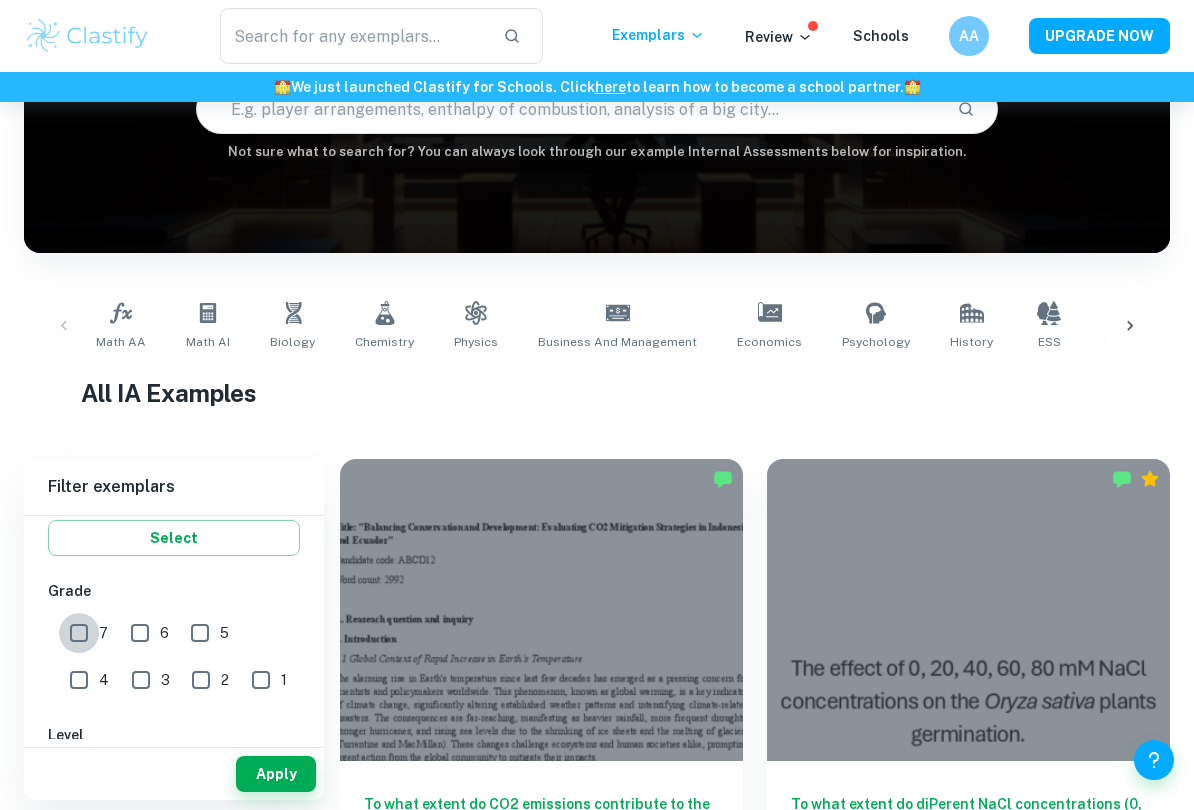 click on "7" at bounding box center [79, 633] 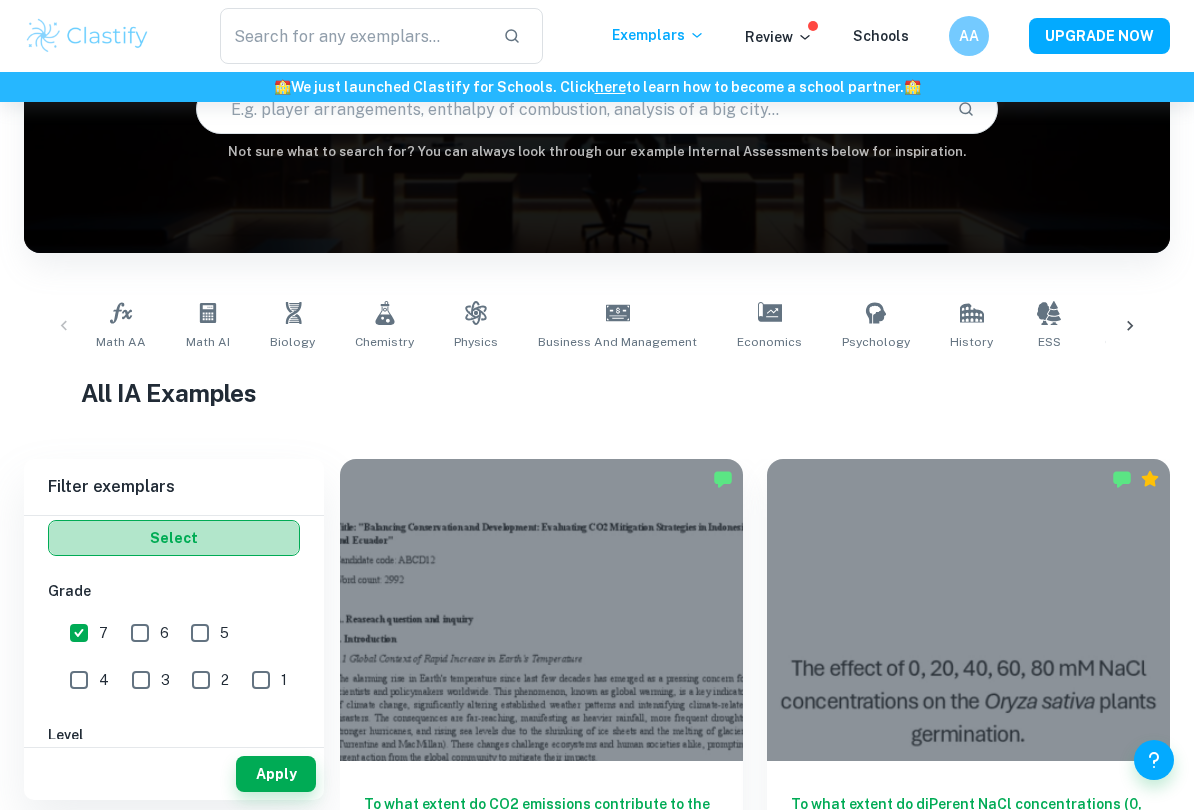 click on "Select" at bounding box center (174, 538) 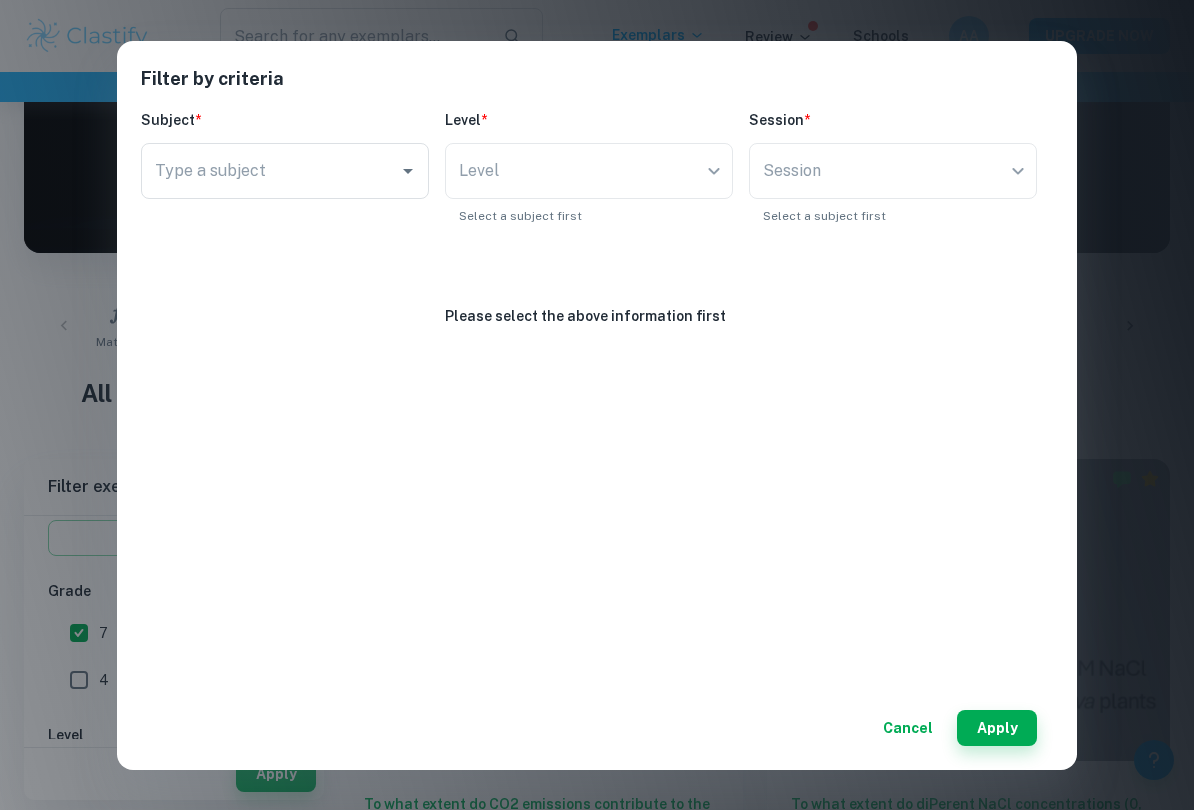 drag, startPoint x: 479, startPoint y: 166, endPoint x: 443, endPoint y: 166, distance: 36 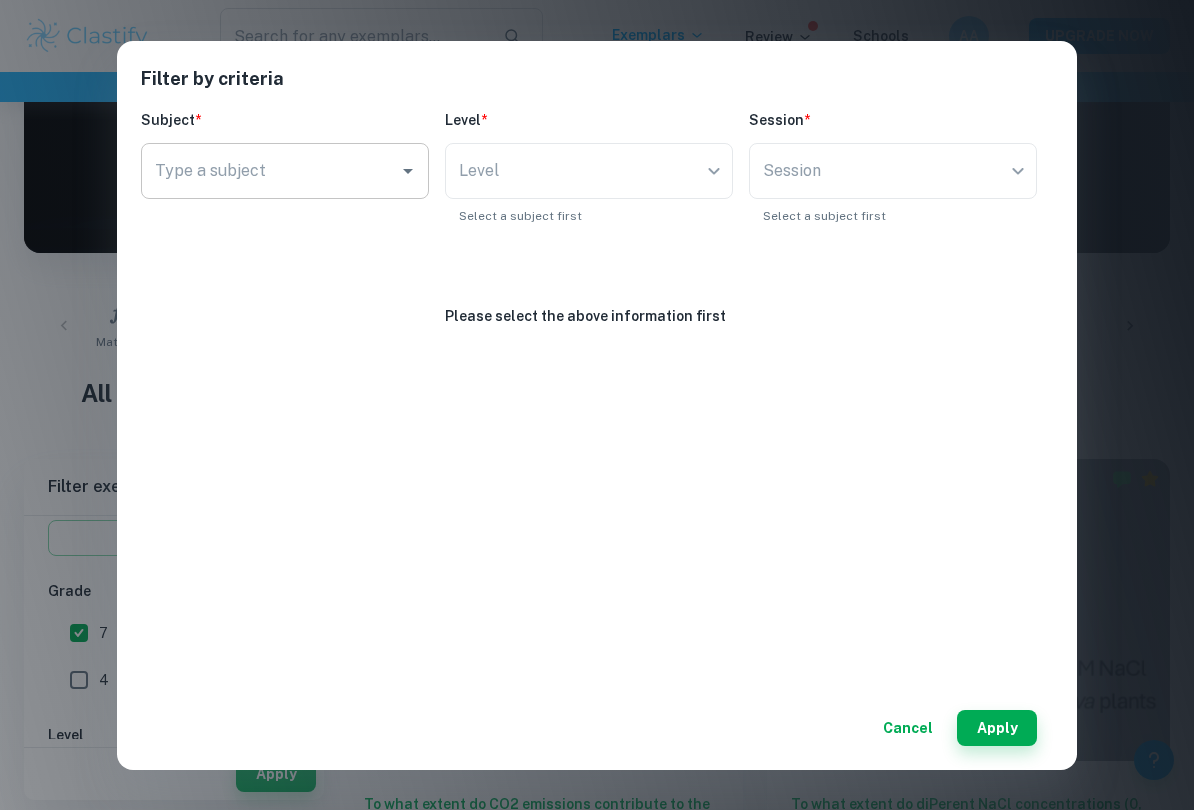 click 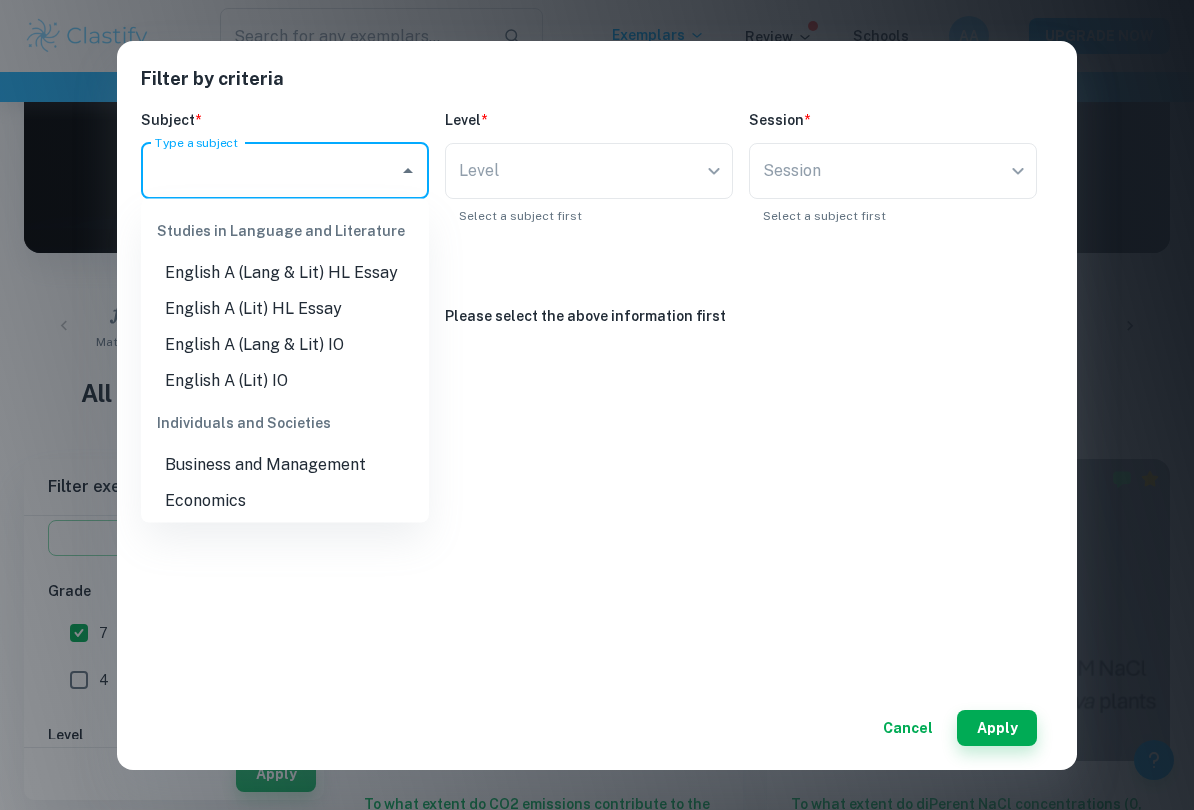 scroll, scrollTop: 214, scrollLeft: 0, axis: vertical 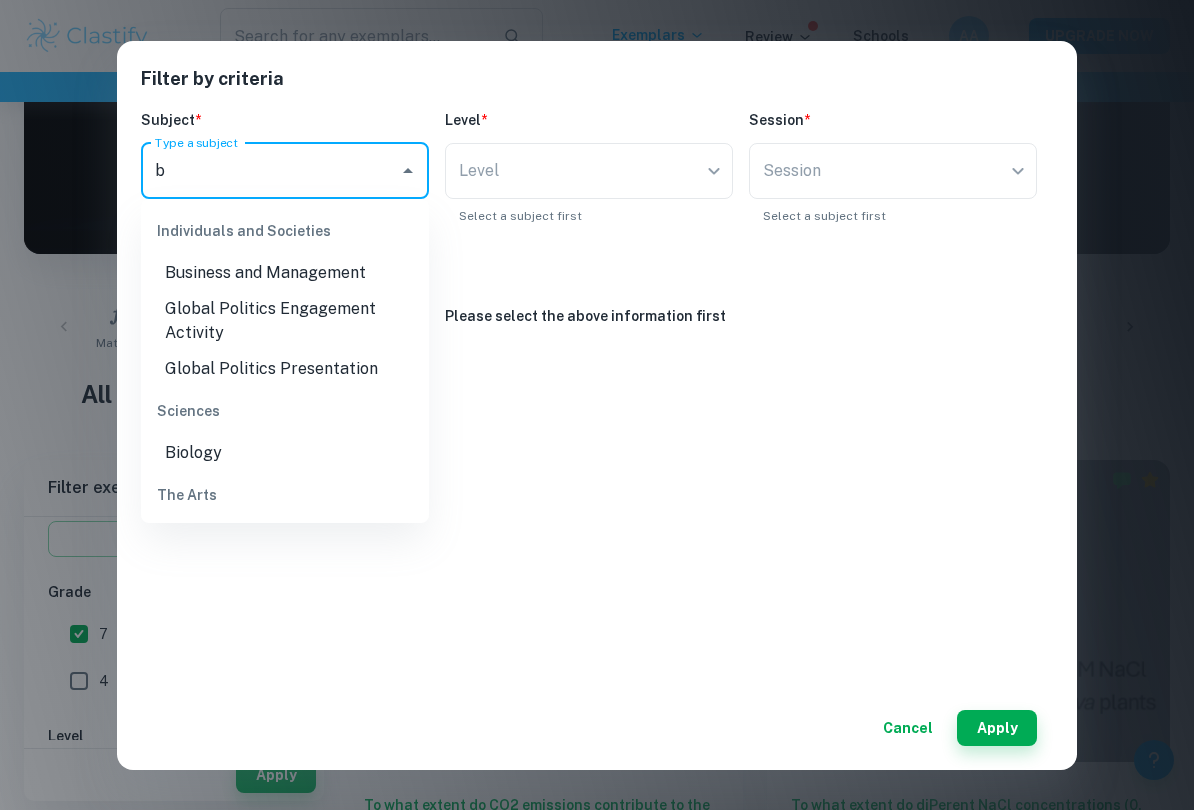 type on "bu" 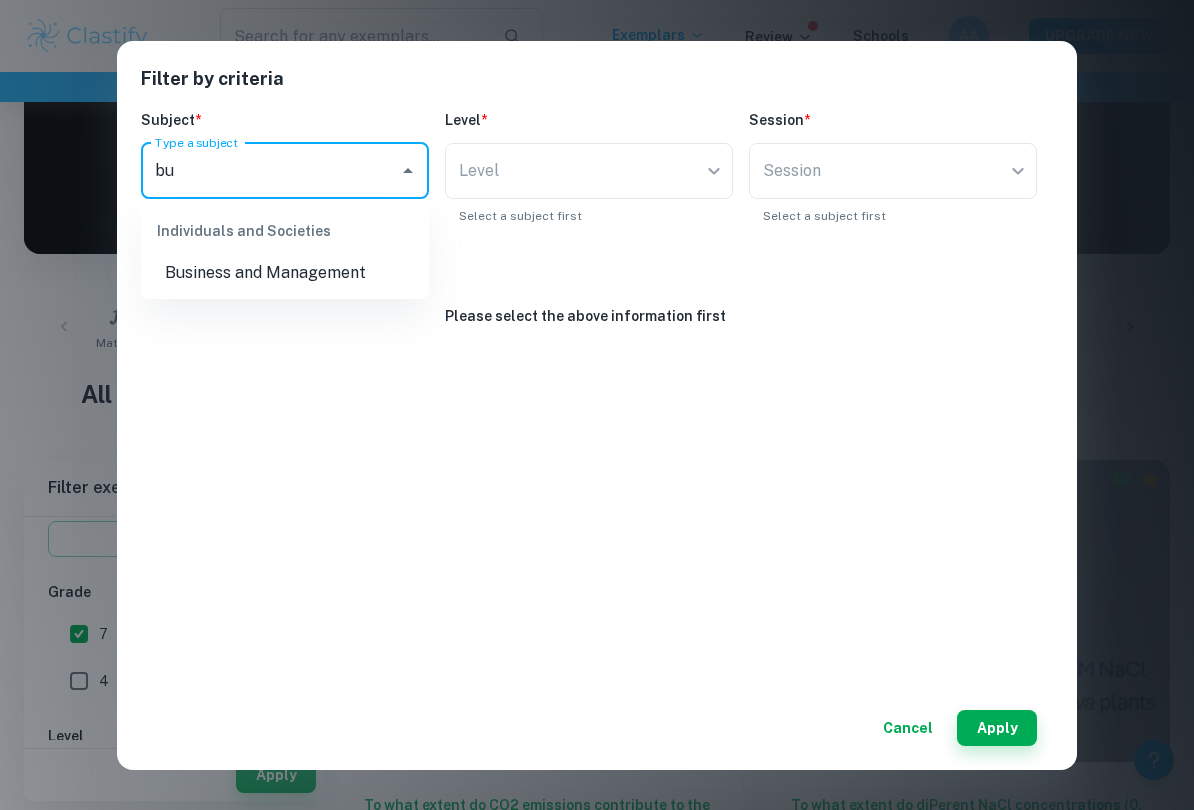 click on "Business and Management" at bounding box center (285, 273) 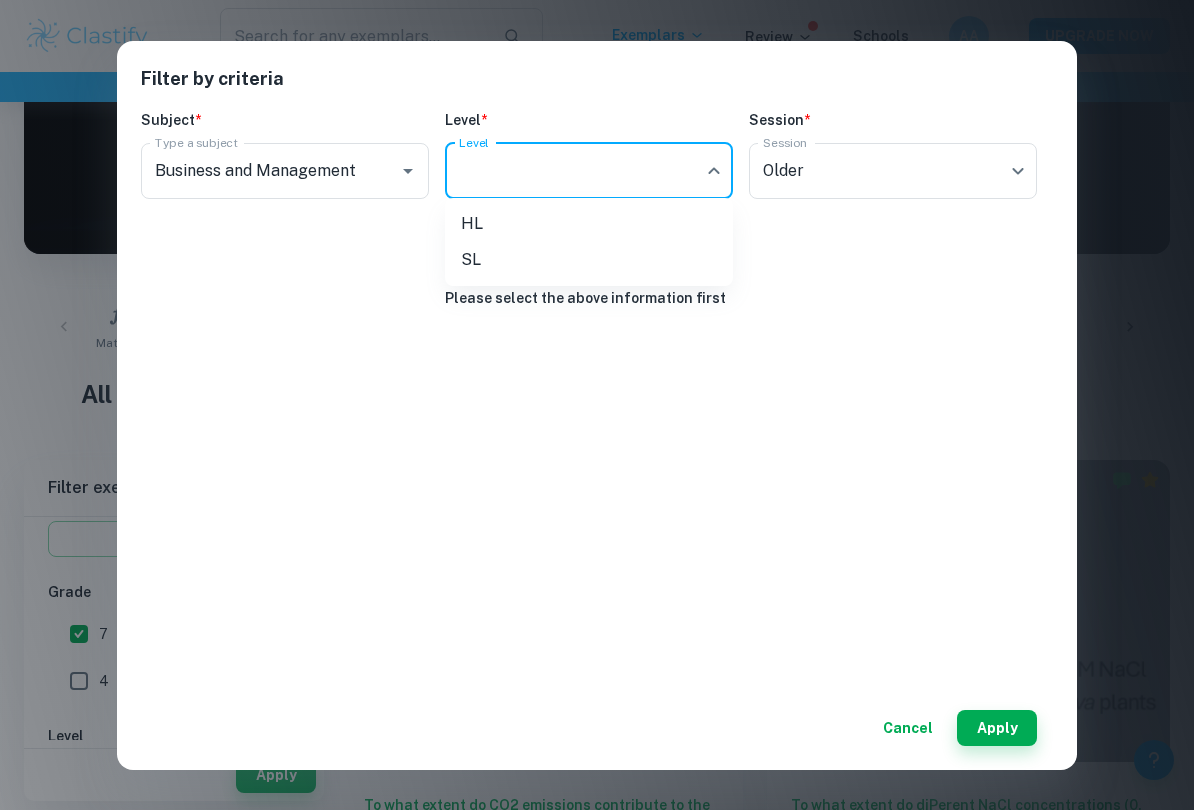 click on "We value your privacy We use cookies to enhance your browsing experience, serve personalised ads or content, and analyse our traffic. By clicking "Accept All", you consent to our use of cookies.   Cookie Policy Customise   Reject All   Accept All   Customise Consent Preferences   We use cookies to help you navigate efficiently and perform certain functions. You will find detailed information about all cookies under each consent category below. The cookies that are categorised as "Necessary" are stored on your browser as they are essential for enabling the basic functionalities of the site. ...  Show more For more information on how Google's third-party cookies operate and handle your data, see:   Google Privacy Policy Necessary Always Active Necessary cookies are required to enable the basic features of this site, such as providing secure log-in or adjusting your consent preferences. These cookies do not store any personally identifiable data. Functional Analytics Performance Advertisement Uncategorised" at bounding box center (597, 293) 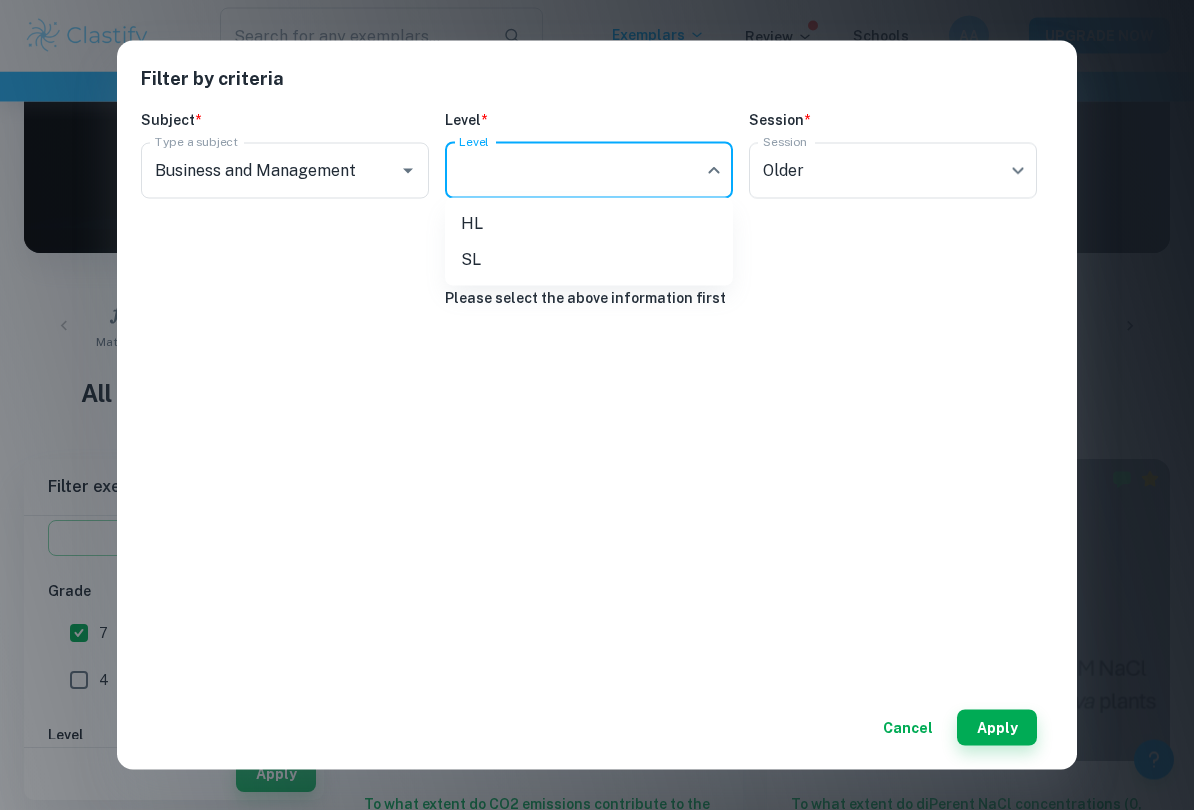 scroll, scrollTop: 215, scrollLeft: 0, axis: vertical 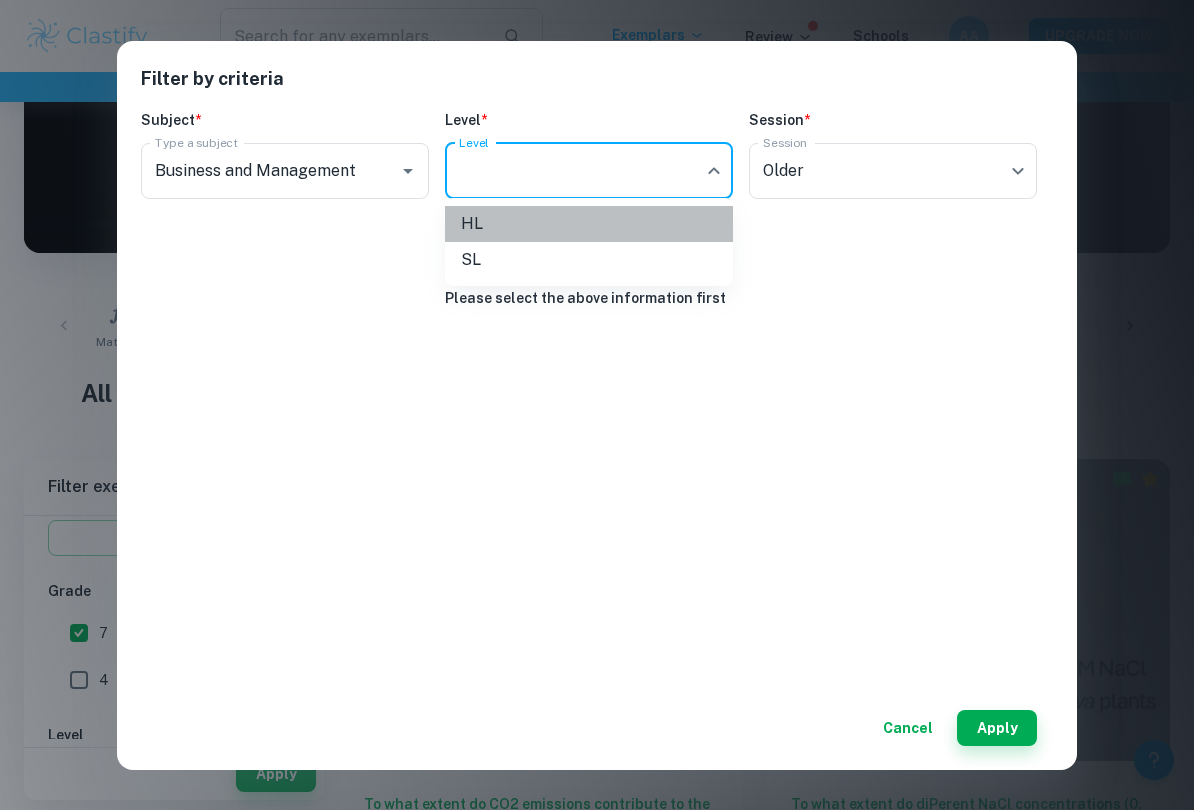 click on "HL" at bounding box center [589, 224] 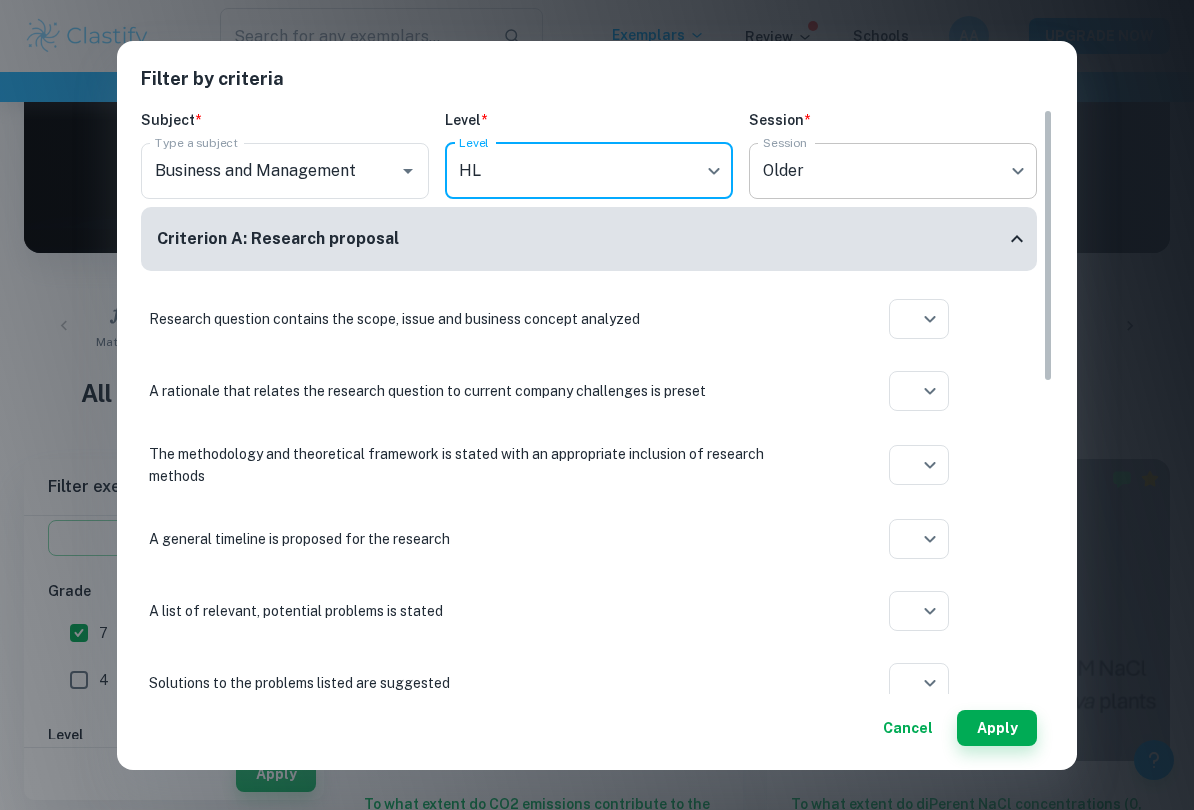 click on "We value your privacy We use cookies to enhance your browsing experience, serve personalised ads or content, and analyse our traffic. By clicking "Accept All", you consent to our use of cookies.   Cookie Policy Customise   Reject All   Accept All   Customise Consent Preferences   We use cookies to help you navigate efficiently and perform certain functions. You will find detailed information about all cookies under each consent category below. The cookies that are categorised as "Necessary" are stored on your browser as they are essential for enabling the basic functionalities of the site. ...  Show more For more information on how Google's third-party cookies operate and handle your data, see:   Google Privacy Policy Necessary Always Active Necessary cookies are required to enable the basic features of this site, such as providing secure log-in or adjusting your consent preferences. These cookies do not store any personally identifiable data. Functional Analytics Performance Advertisement Uncategorised" at bounding box center (597, 292) 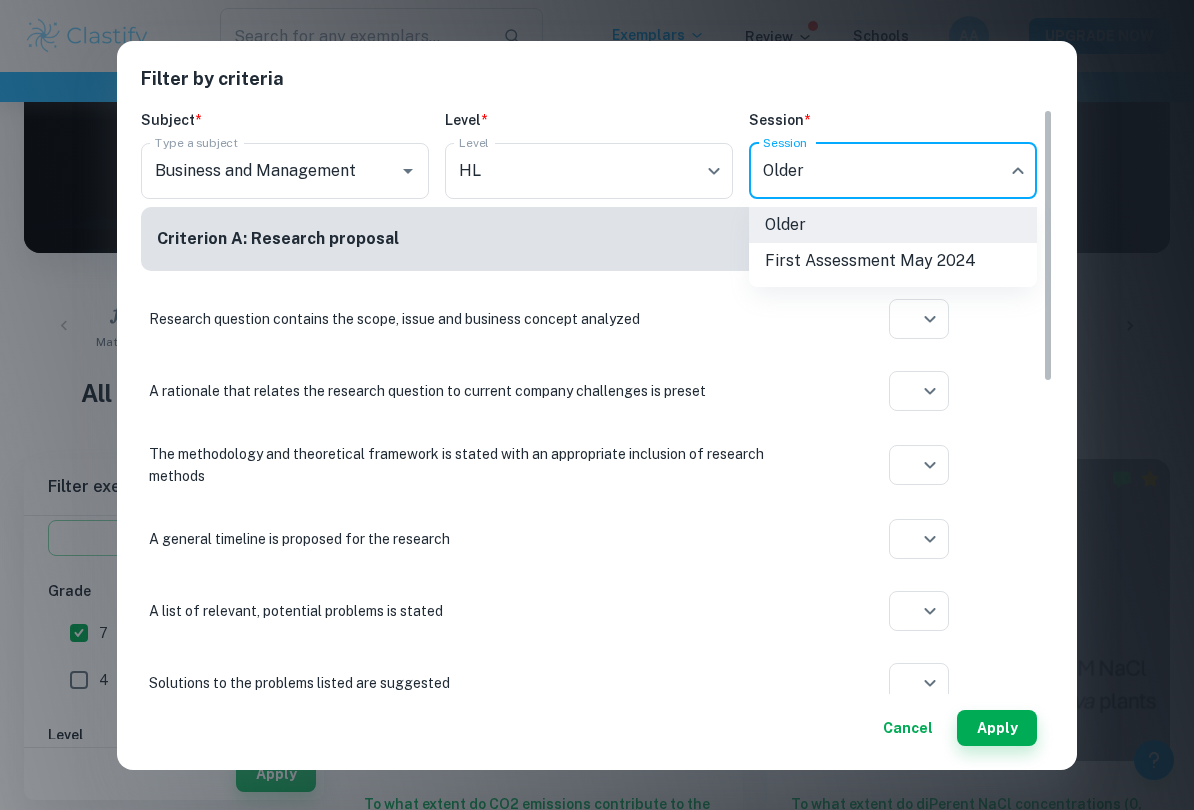 click at bounding box center (597, 405) 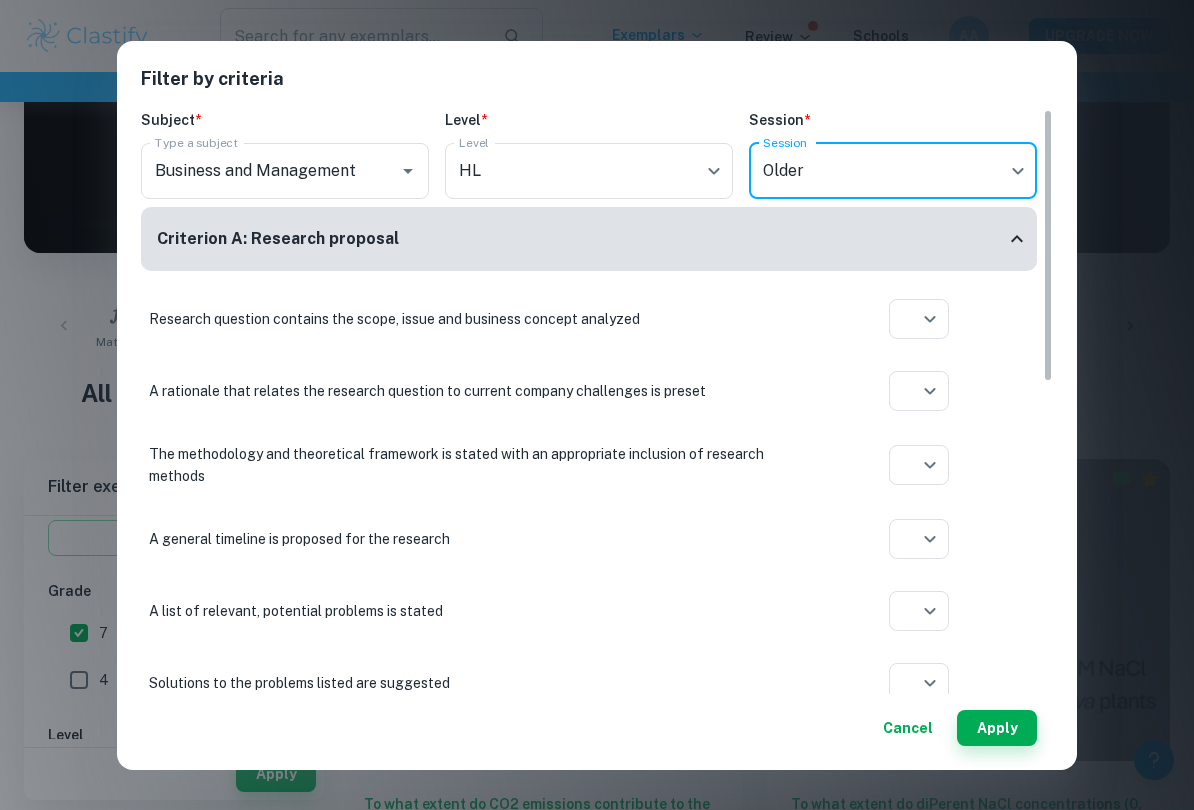 click on "We value your privacy We use cookies to enhance your browsing experience, serve personalised ads or content, and analyse our traffic. By clicking "Accept All", you consent to our use of cookies.   Cookie Policy Customise   Reject All   Accept All   Customise Consent Preferences   We use cookies to help you navigate efficiently and perform certain functions. You will find detailed information about all cookies under each consent category below. The cookies that are categorised as "Necessary" are stored on your browser as they are essential for enabling the basic functionalities of the site. ...  Show more For more information on how Google's third-party cookies operate and handle your data, see:   Google Privacy Policy Necessary Always Active Necessary cookies are required to enable the basic features of this site, such as providing secure log-in or adjusting your consent preferences. These cookies do not store any personally identifiable data. Functional Analytics Performance Advertisement Uncategorised" at bounding box center [597, 292] 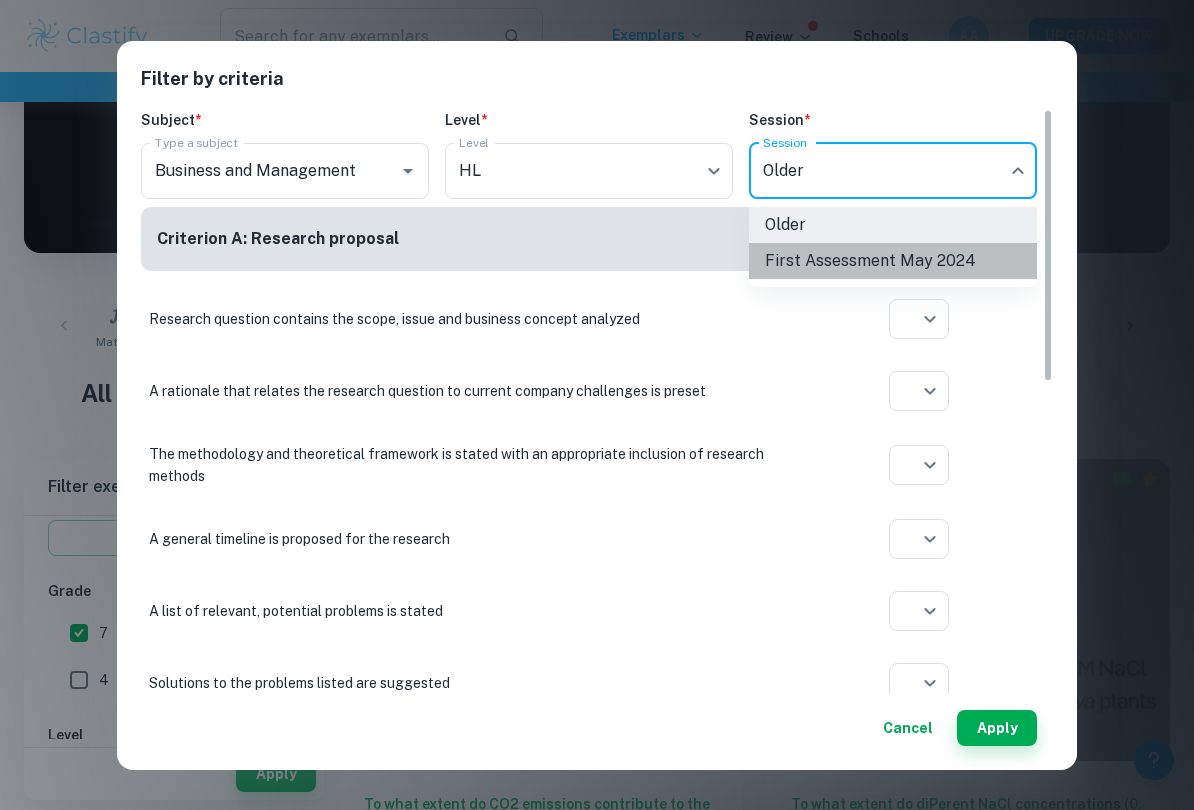 click on "First Assessment May 2024" at bounding box center [893, 261] 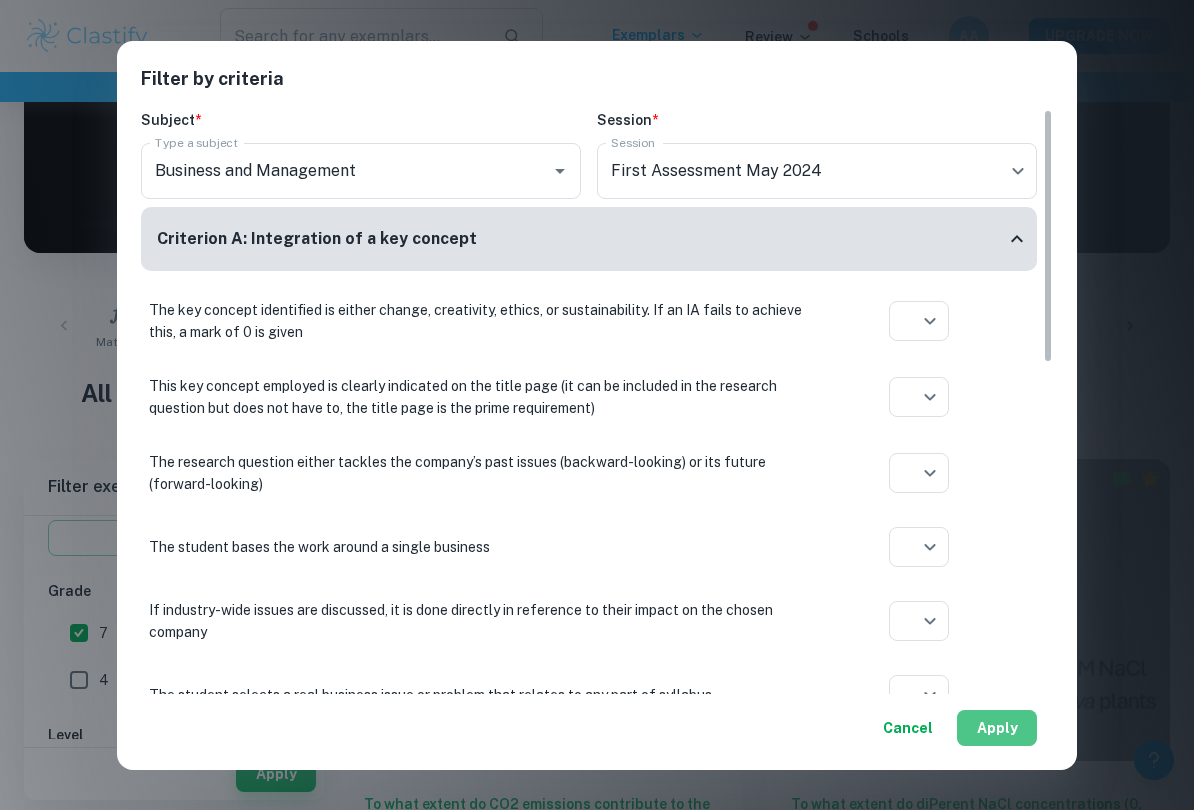 click on "Apply" at bounding box center [997, 728] 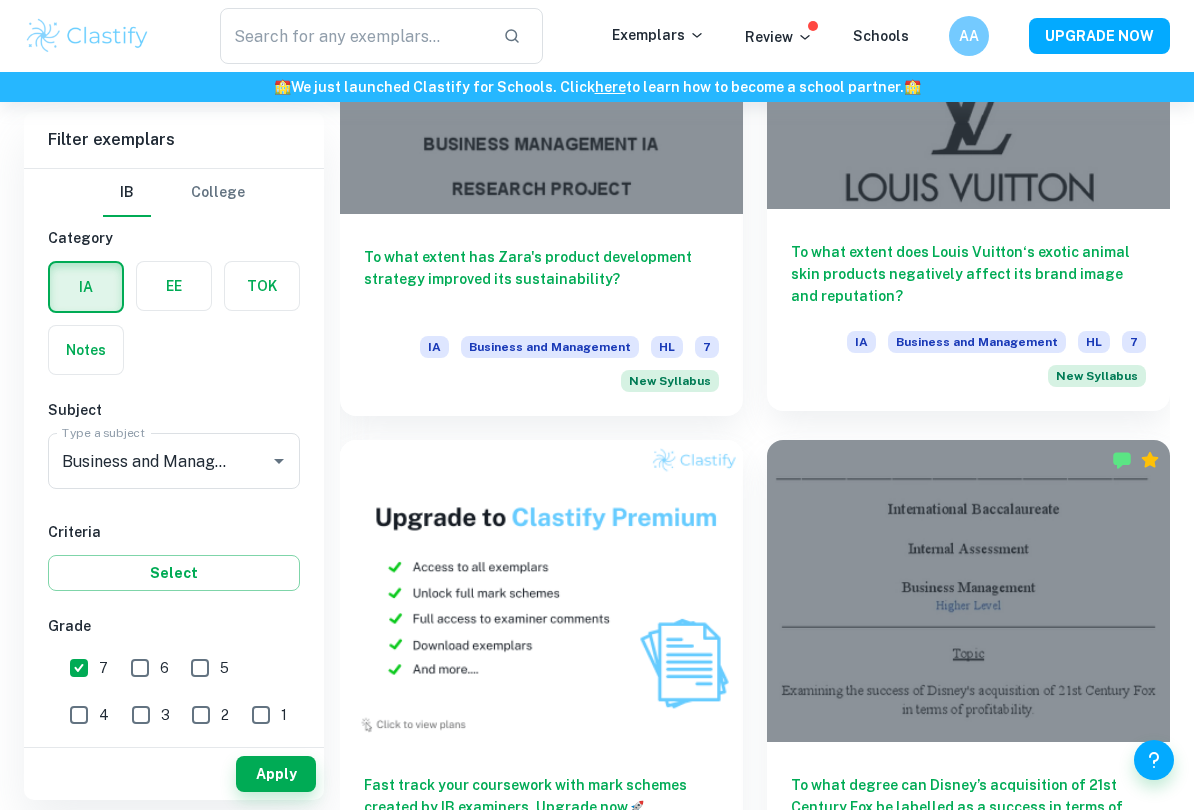 scroll, scrollTop: 1821, scrollLeft: 0, axis: vertical 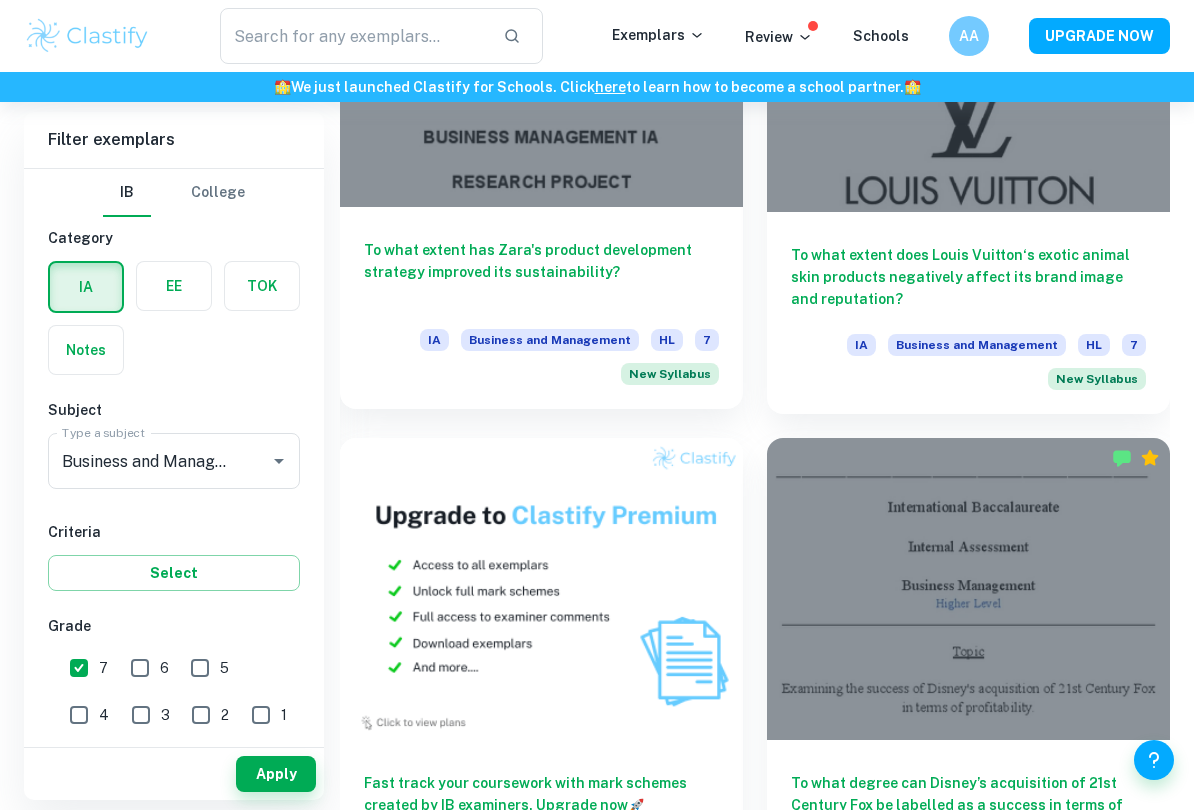 click on "To what extent has Zara's product development strategy improved its sustainability?  IA Business and Management HL 7 New Syllabus" at bounding box center (541, 308) 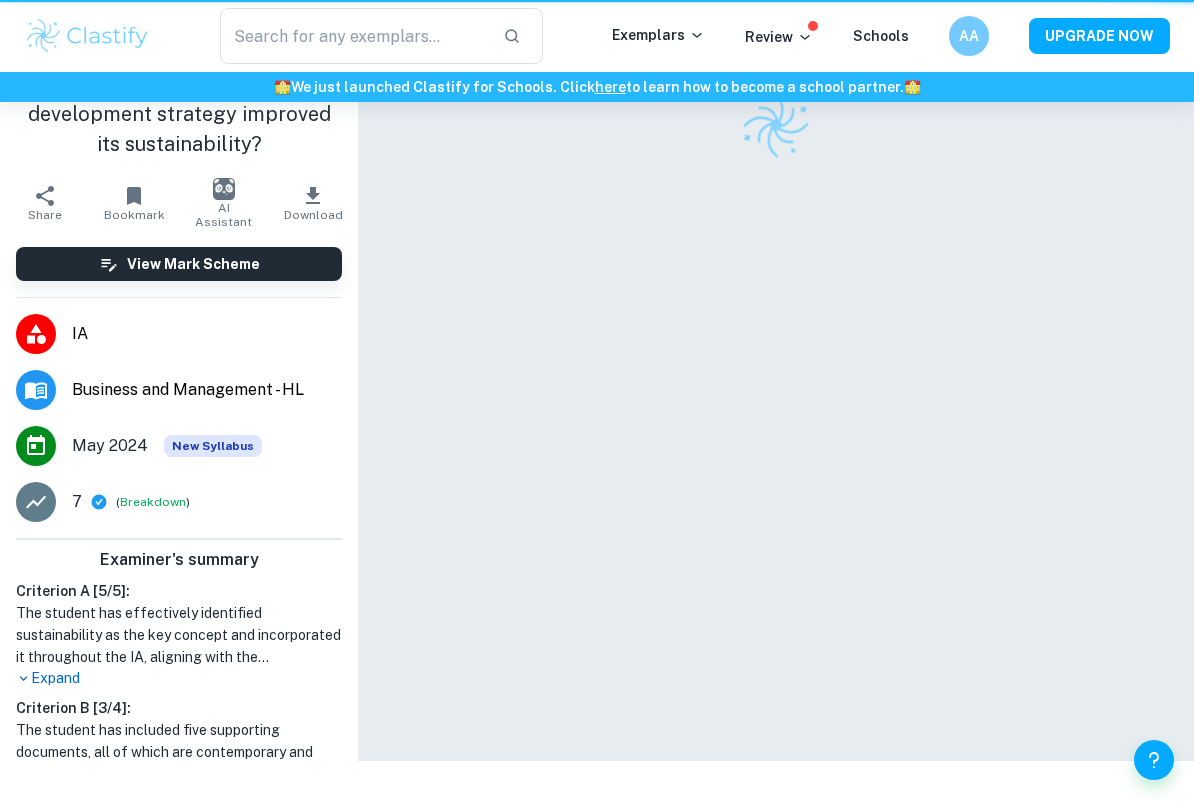 scroll, scrollTop: 0, scrollLeft: 0, axis: both 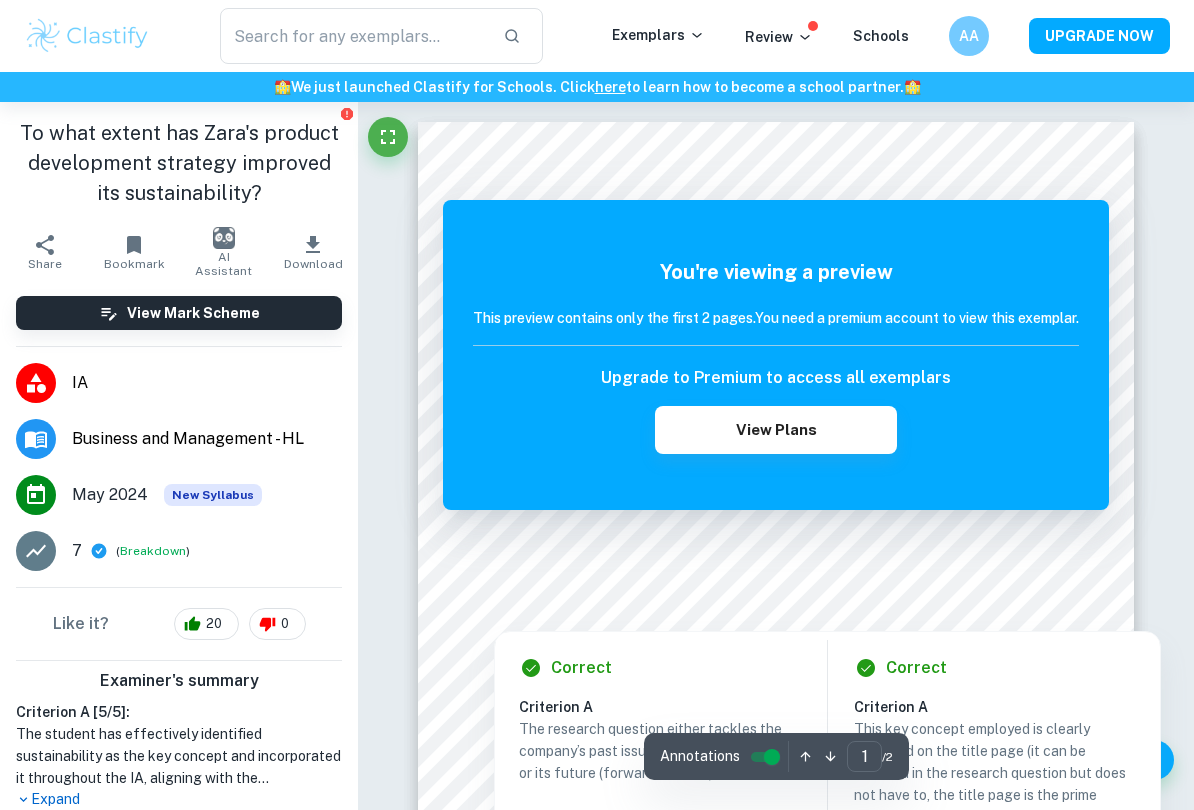 click at bounding box center [775, 583] 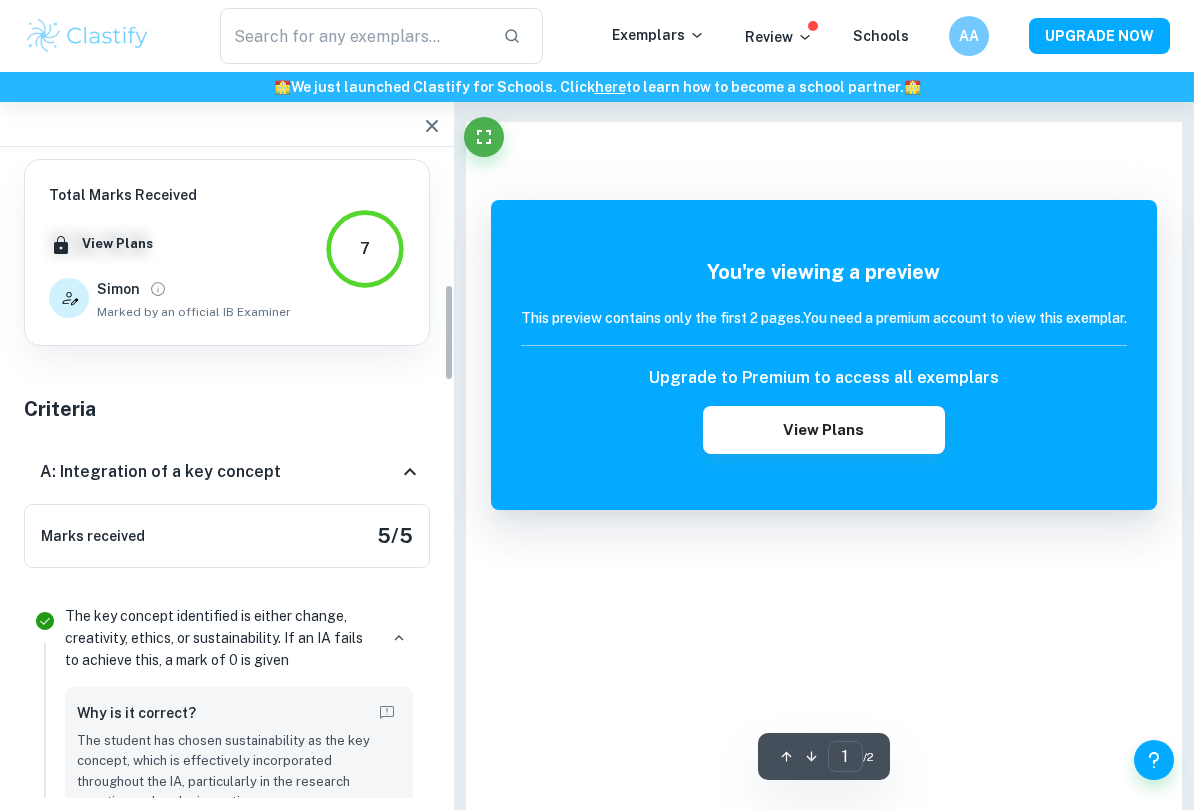 scroll, scrollTop: 825, scrollLeft: 0, axis: vertical 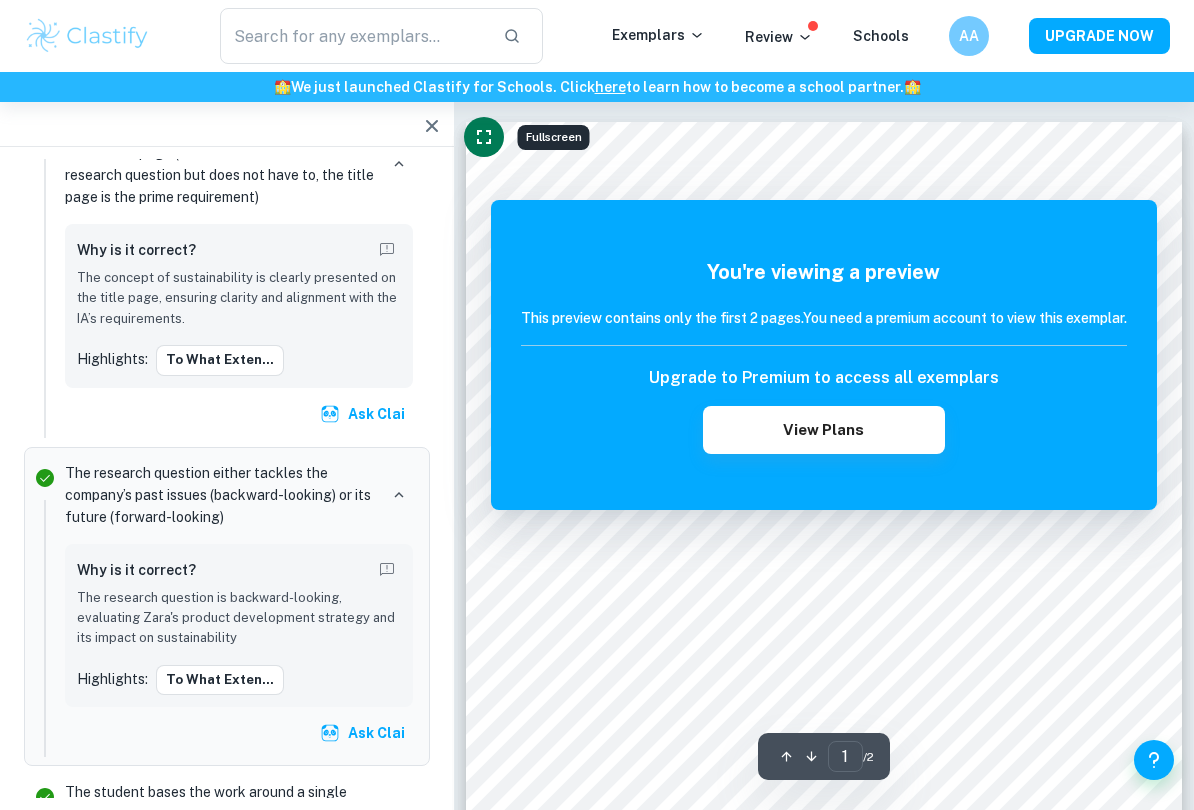 click 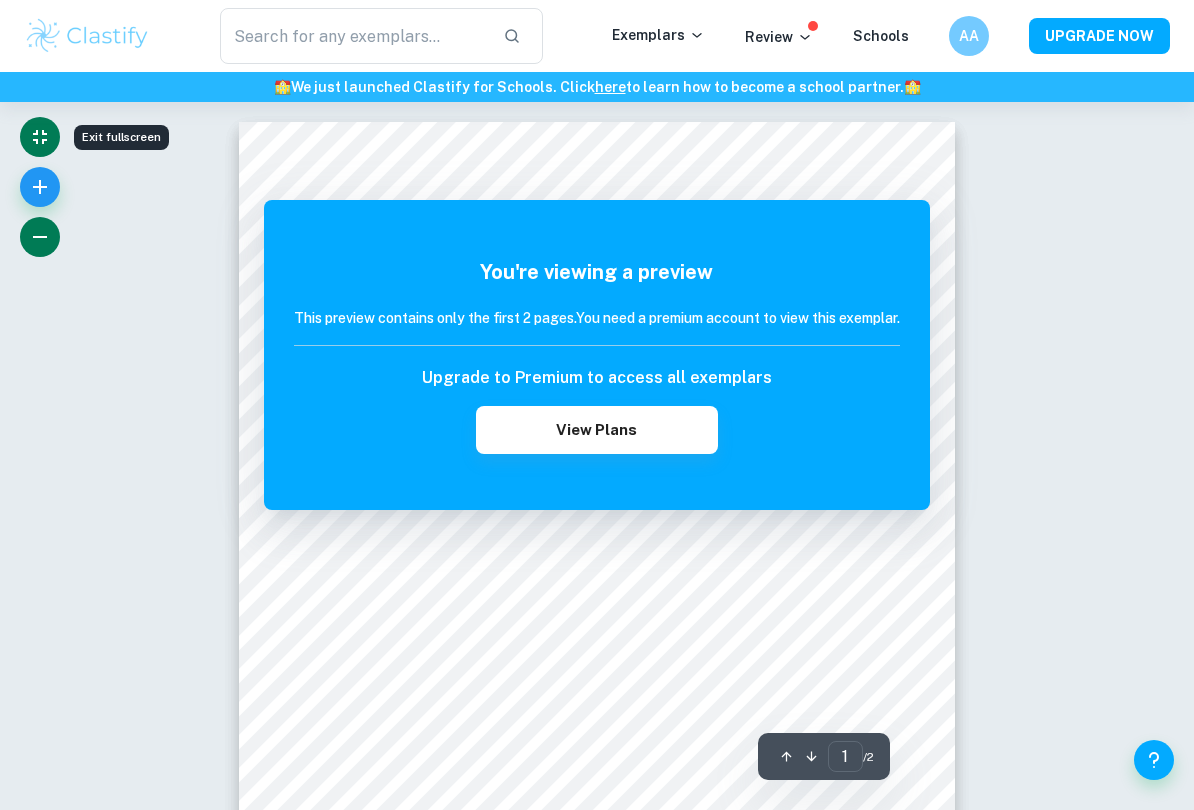 click 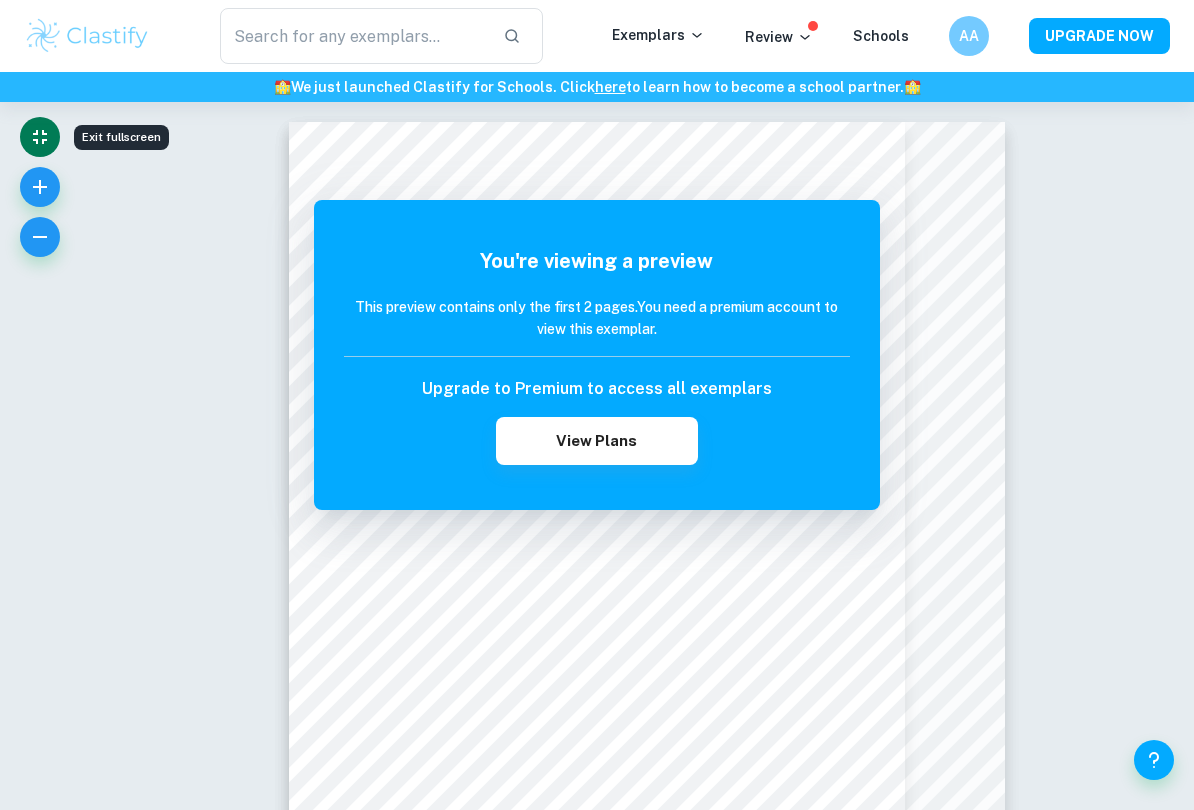 click 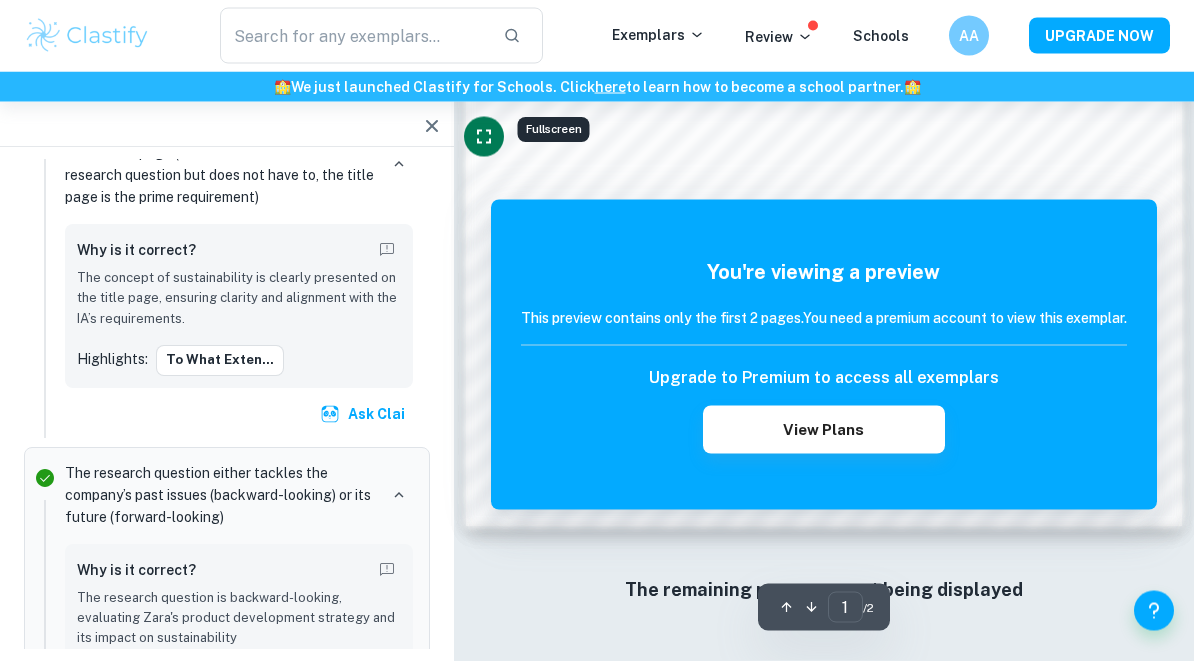 scroll, scrollTop: 1633, scrollLeft: 0, axis: vertical 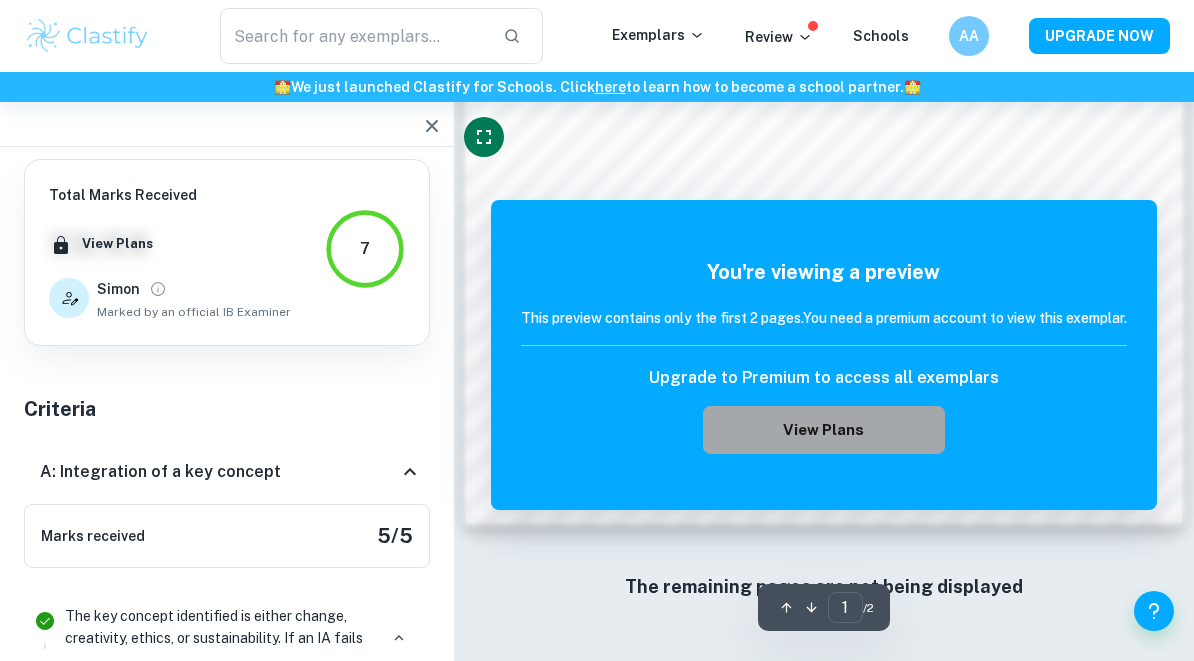 click on "View Plans" at bounding box center (824, 430) 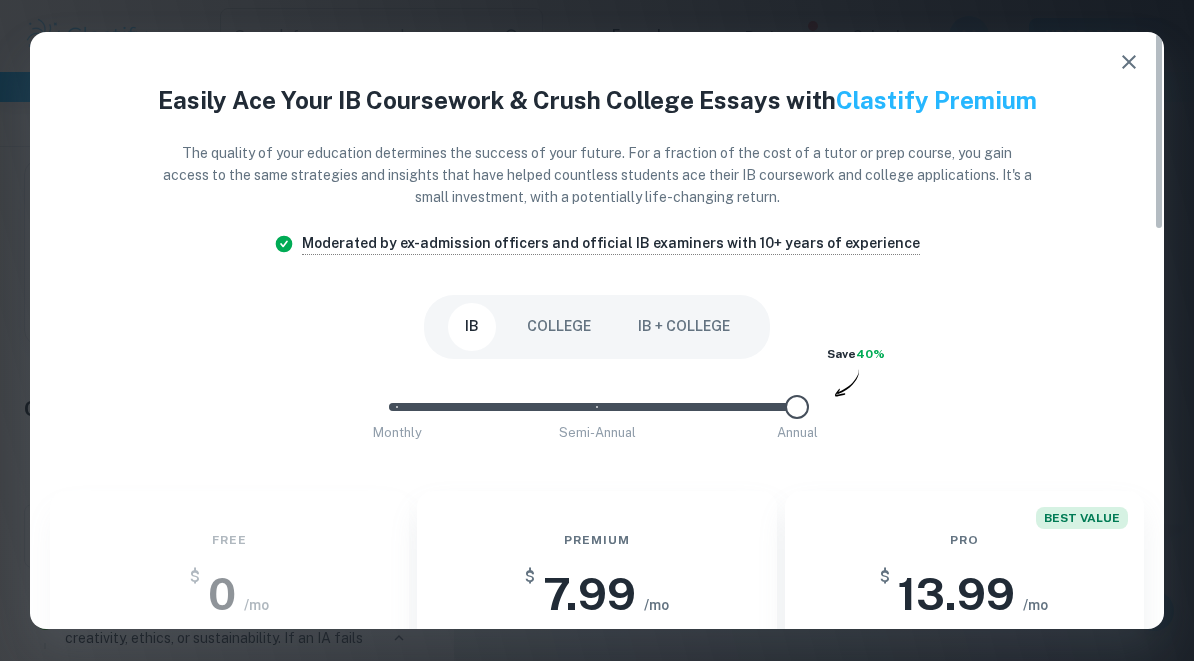 scroll, scrollTop: 0, scrollLeft: 0, axis: both 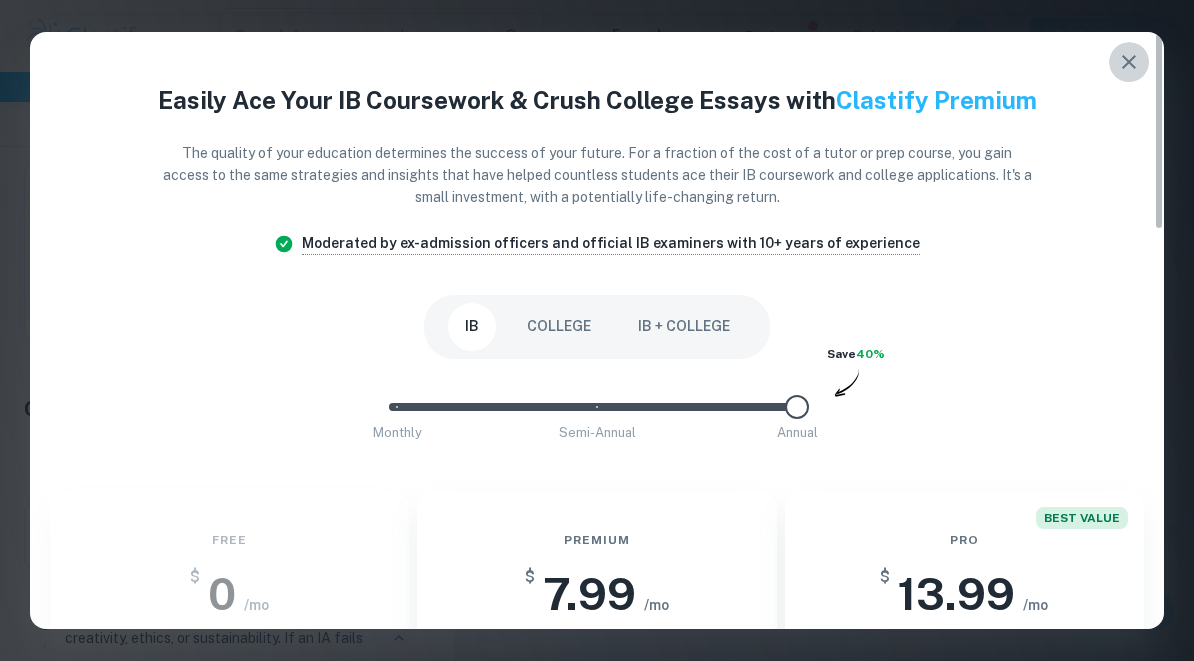 click 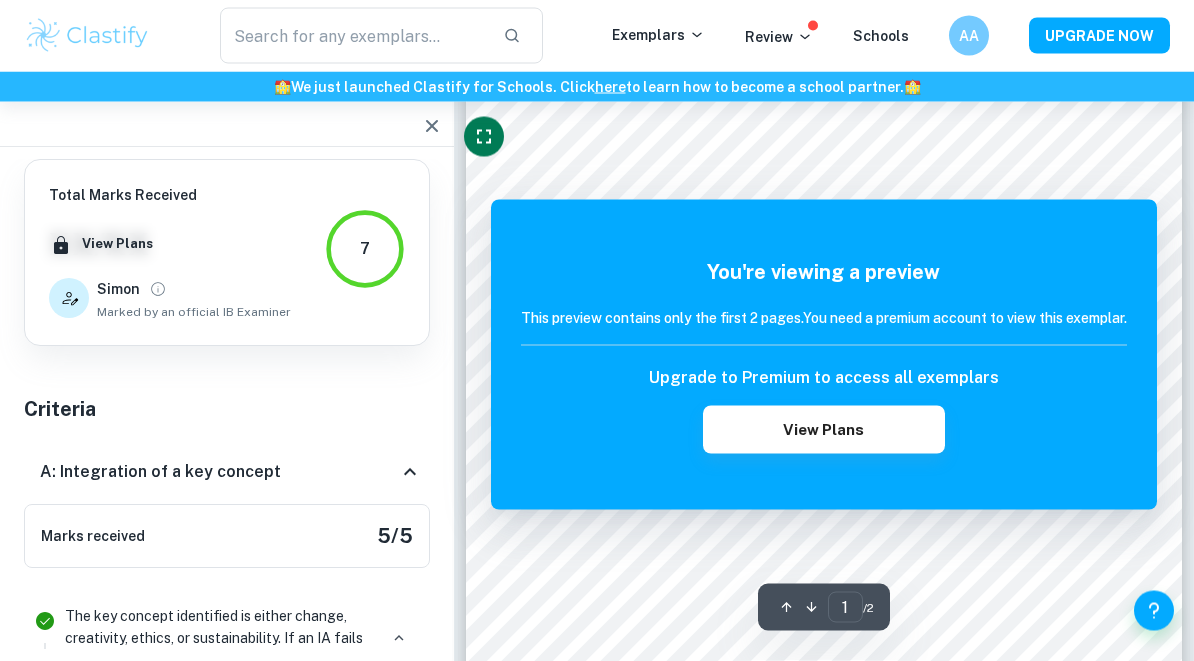 scroll, scrollTop: 0, scrollLeft: 0, axis: both 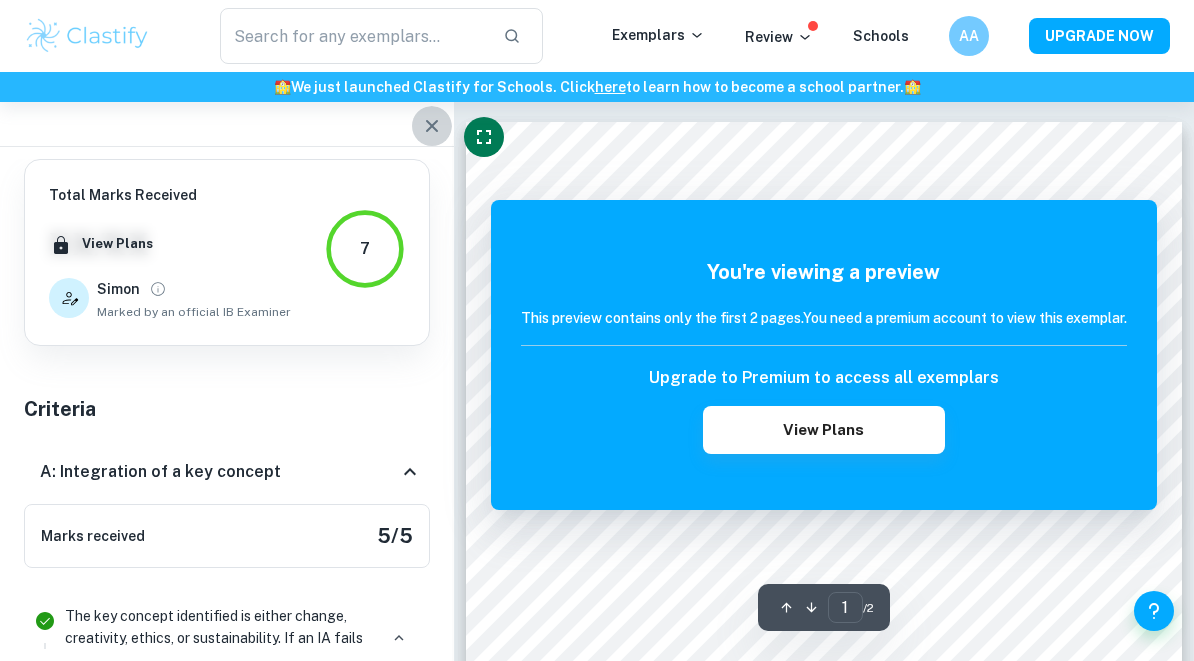 click 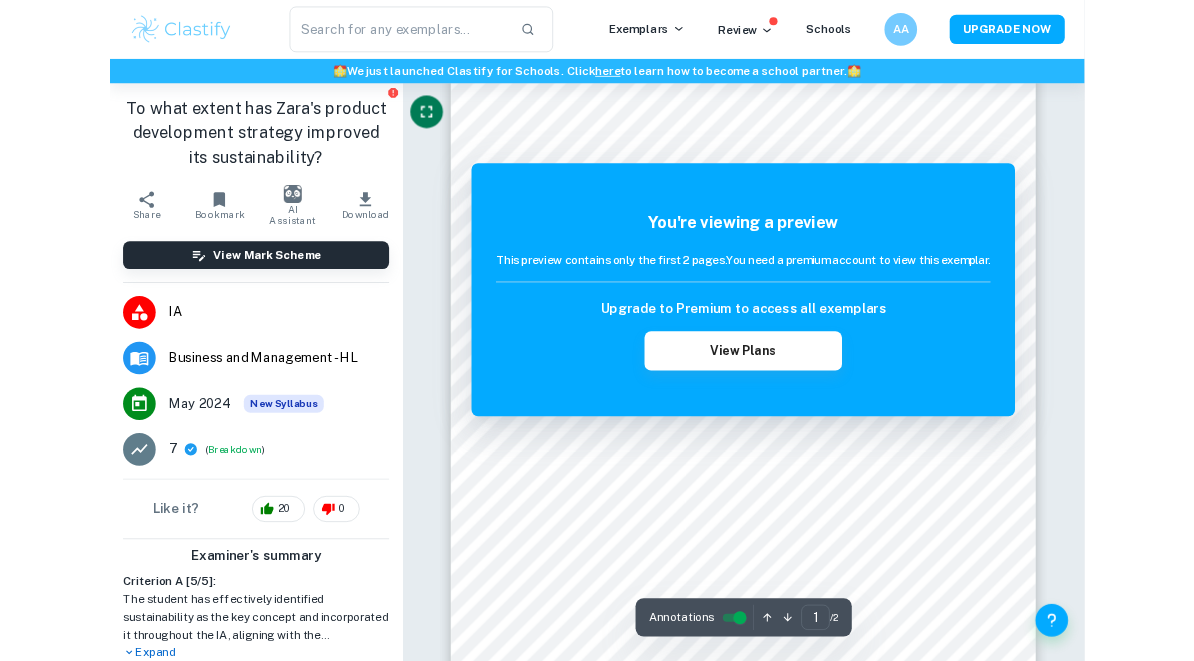 scroll, scrollTop: 0, scrollLeft: 0, axis: both 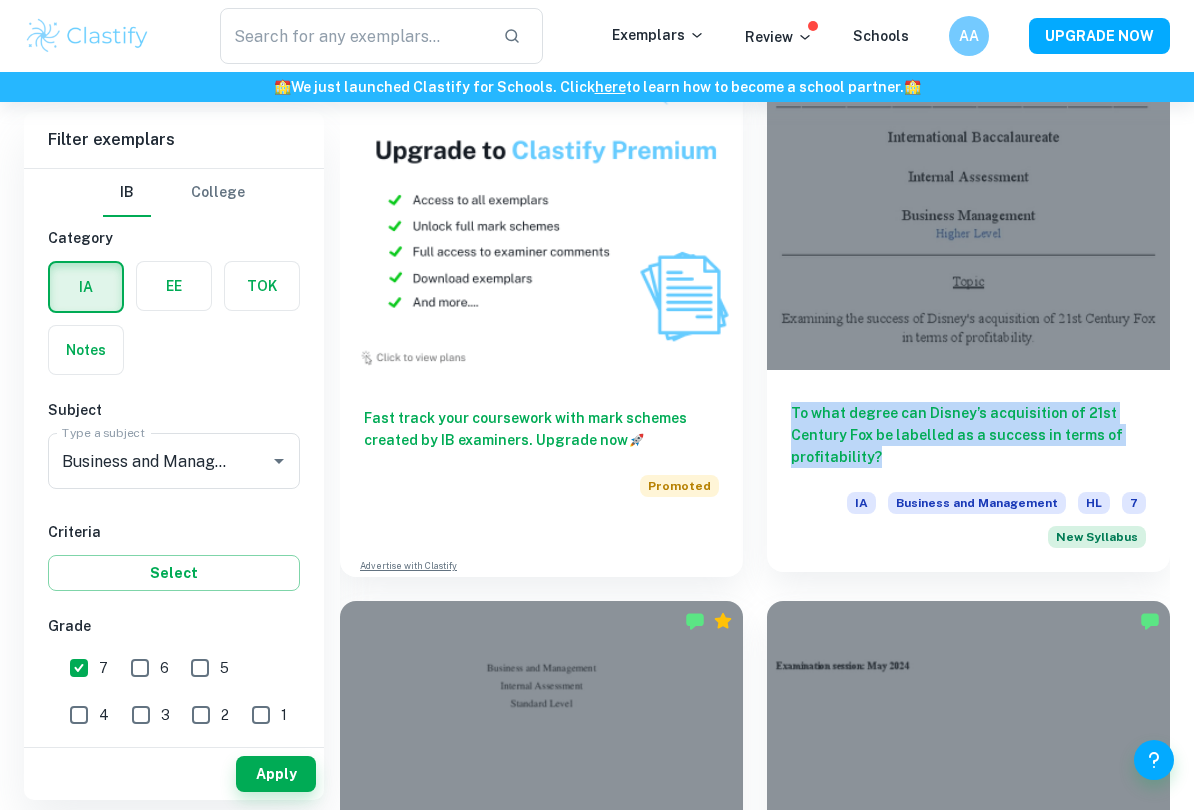 drag, startPoint x: 794, startPoint y: 418, endPoint x: 887, endPoint y: 463, distance: 103.315056 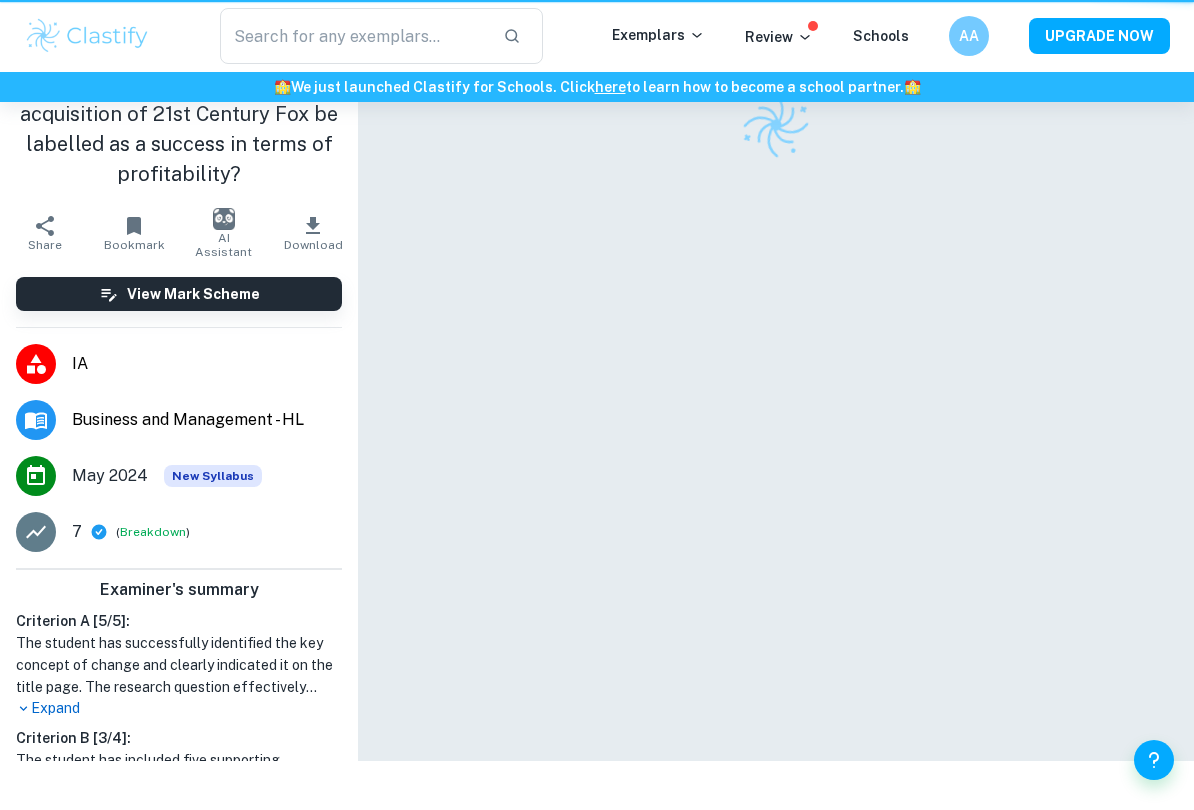 scroll, scrollTop: 0, scrollLeft: 0, axis: both 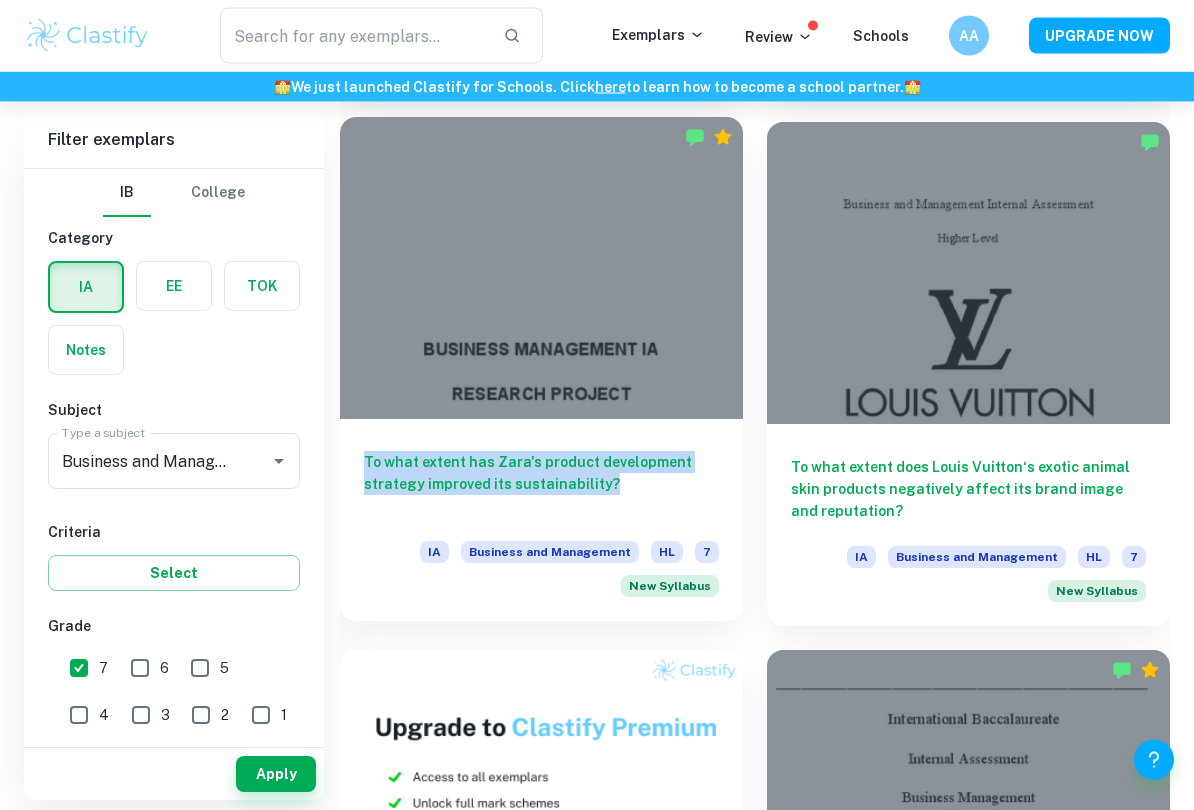 drag, startPoint x: 366, startPoint y: 462, endPoint x: 692, endPoint y: 482, distance: 326.6129 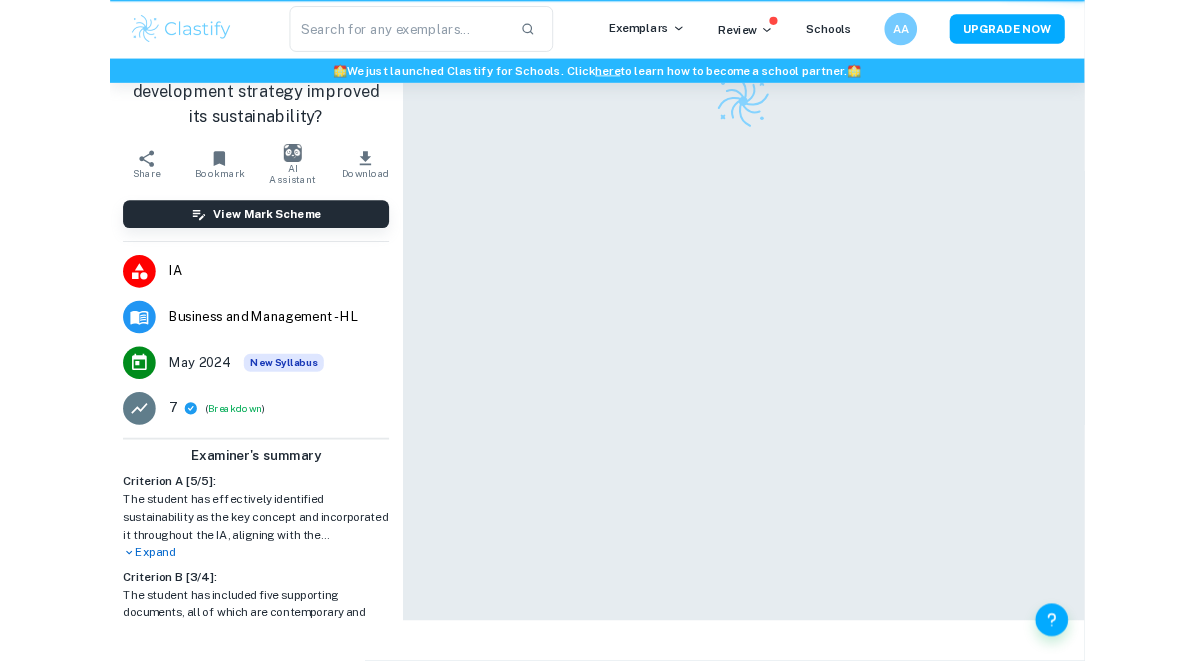 scroll, scrollTop: 0, scrollLeft: 0, axis: both 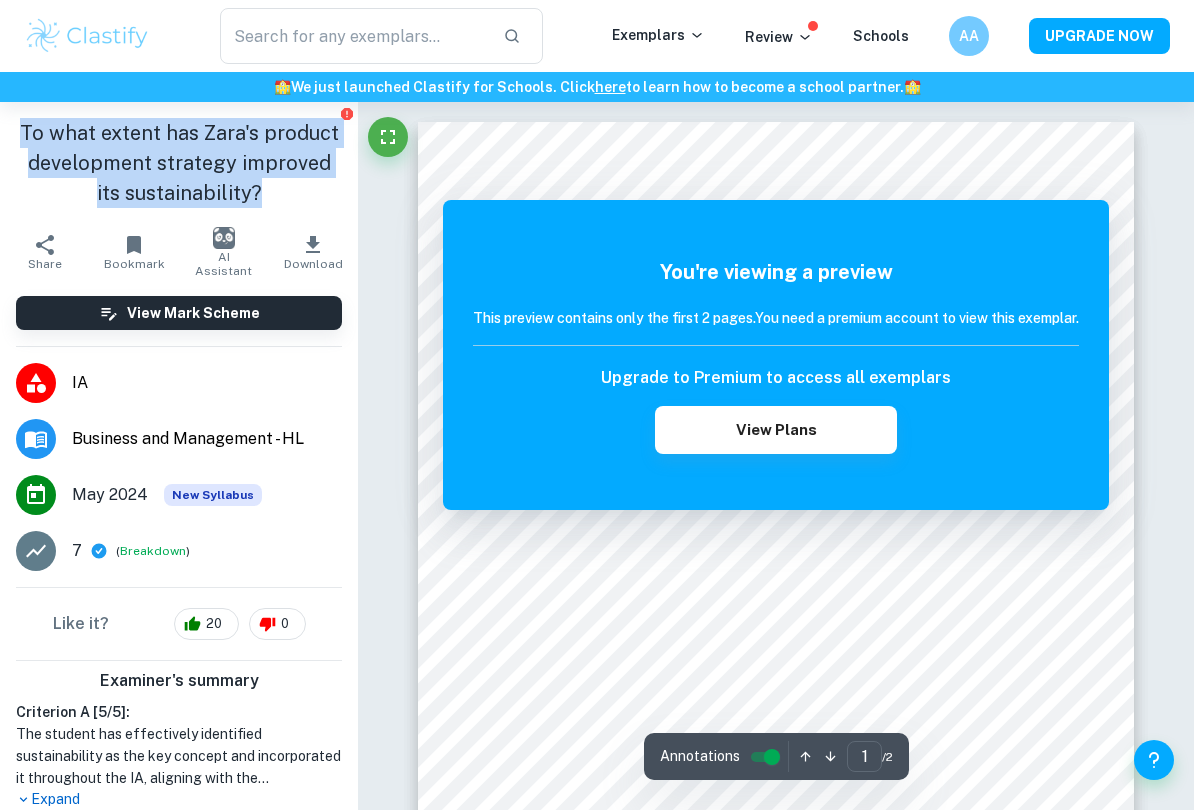 drag, startPoint x: 12, startPoint y: 131, endPoint x: 253, endPoint y: 211, distance: 253.93109 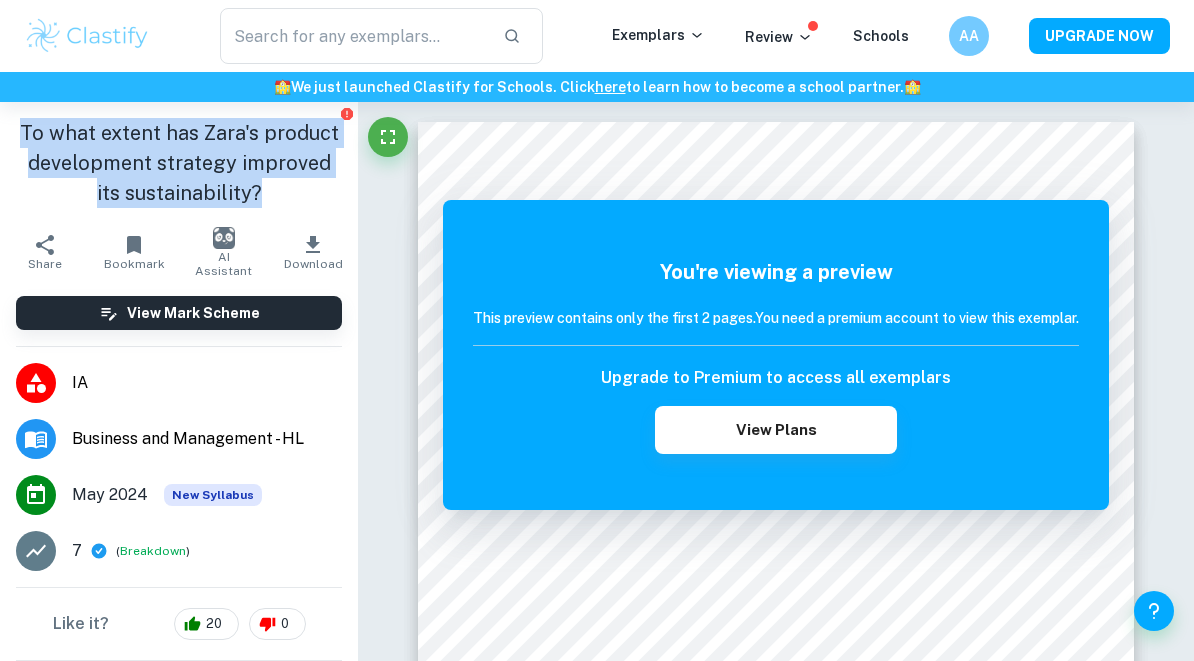 copy on "To what extent has Zara's product development strategy improved its sustainability?" 